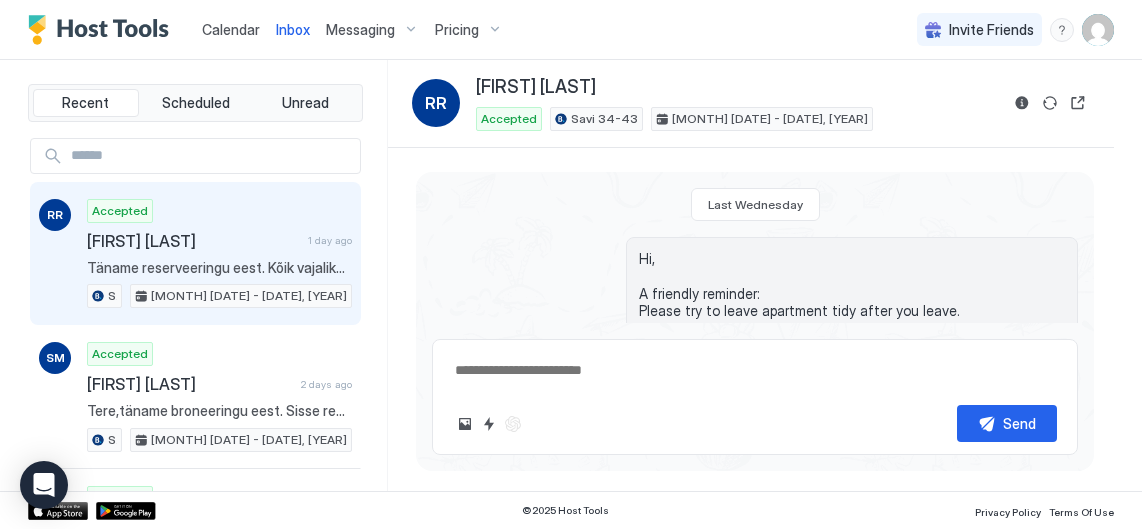 scroll, scrollTop: 0, scrollLeft: 0, axis: both 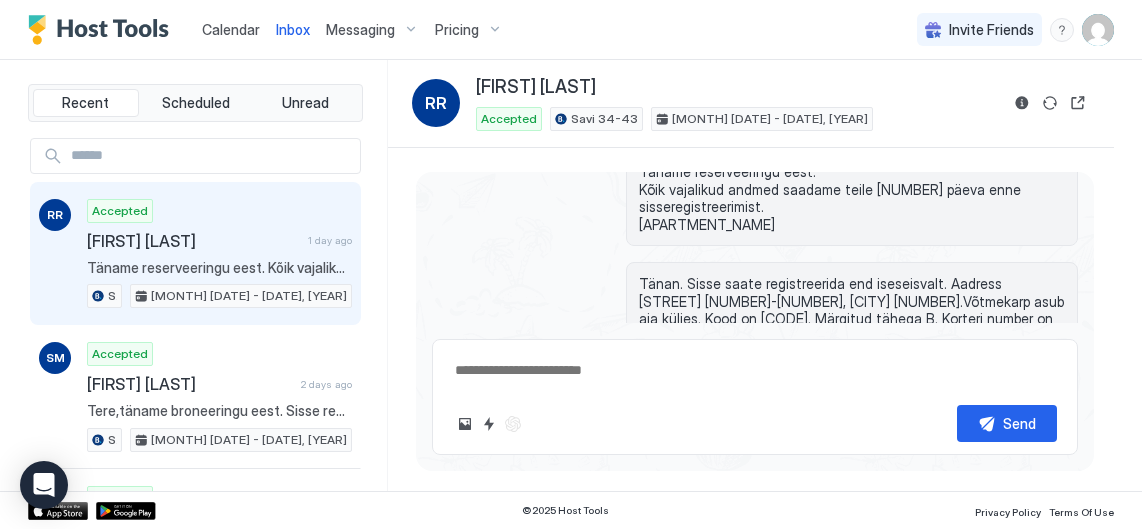click on "Calendar" at bounding box center (231, 29) 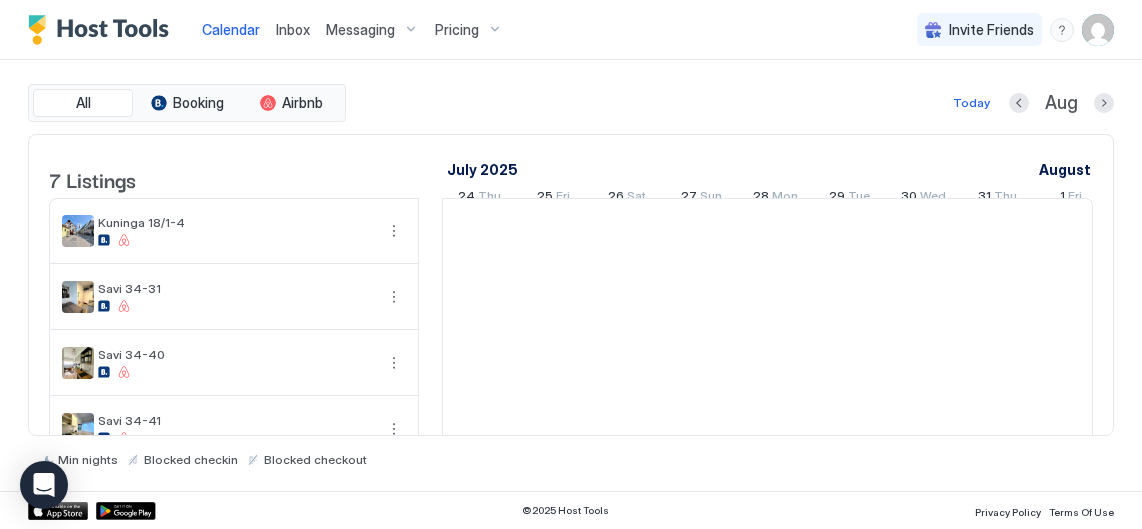 scroll, scrollTop: 0, scrollLeft: 1111, axis: horizontal 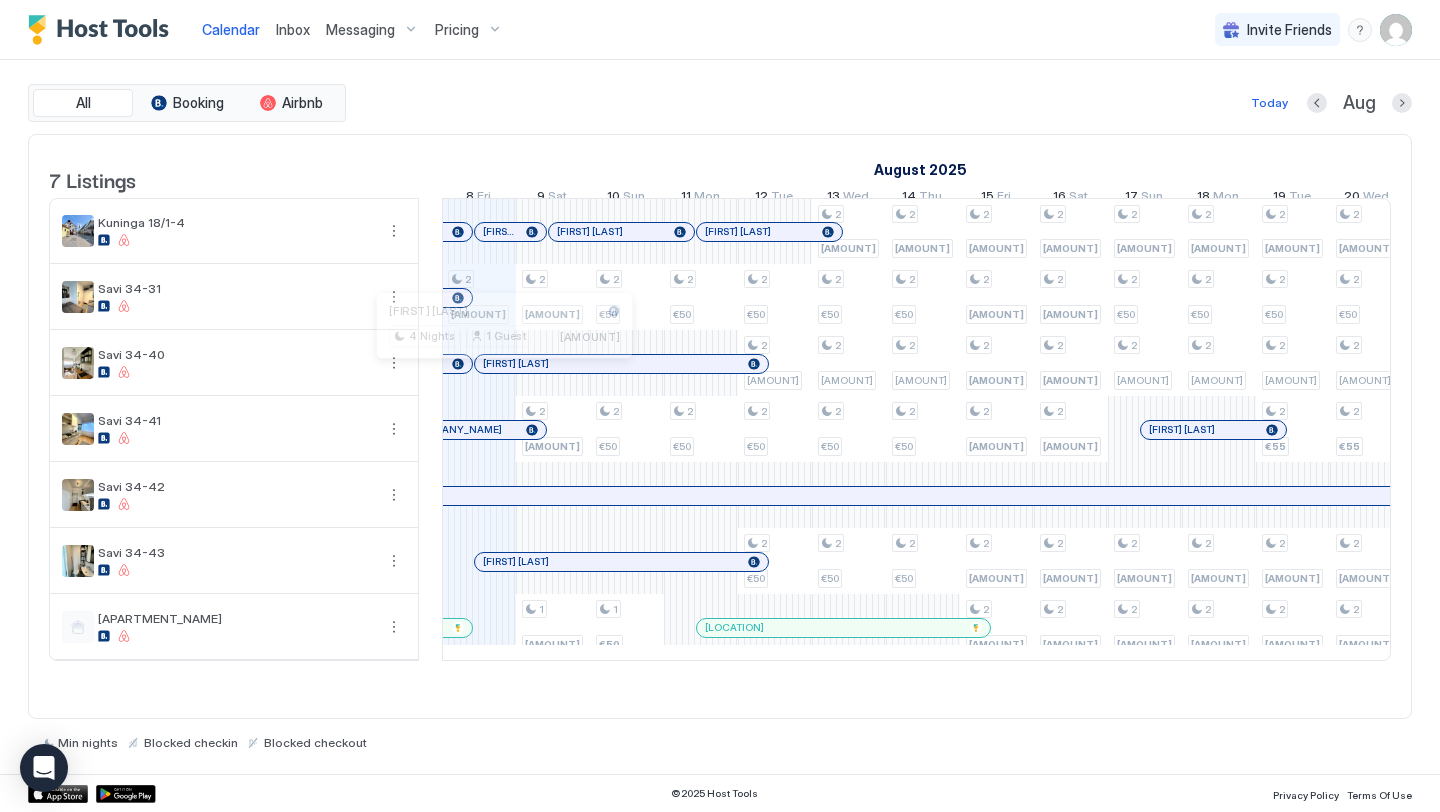 click at bounding box center (491, 364) 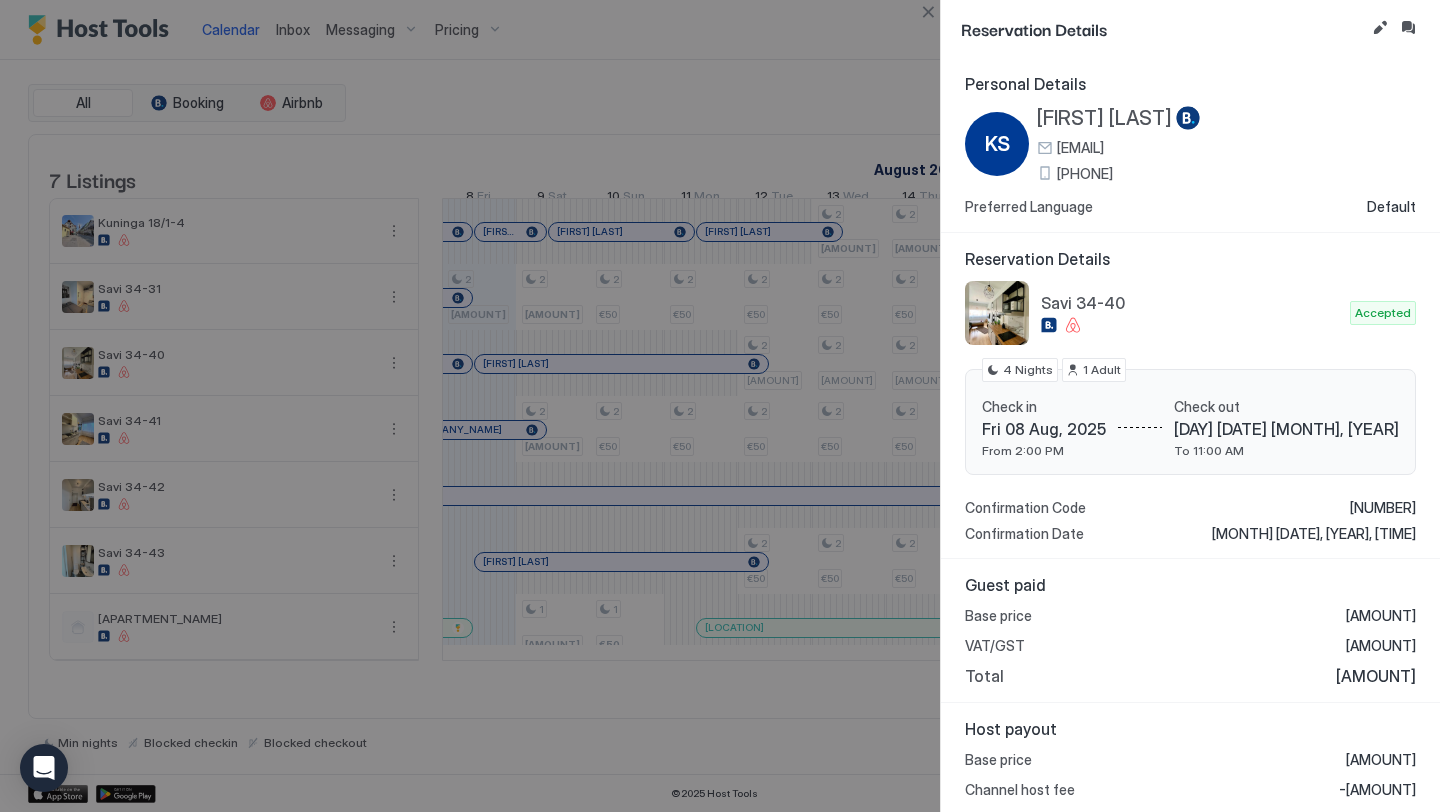 click at bounding box center (720, 406) 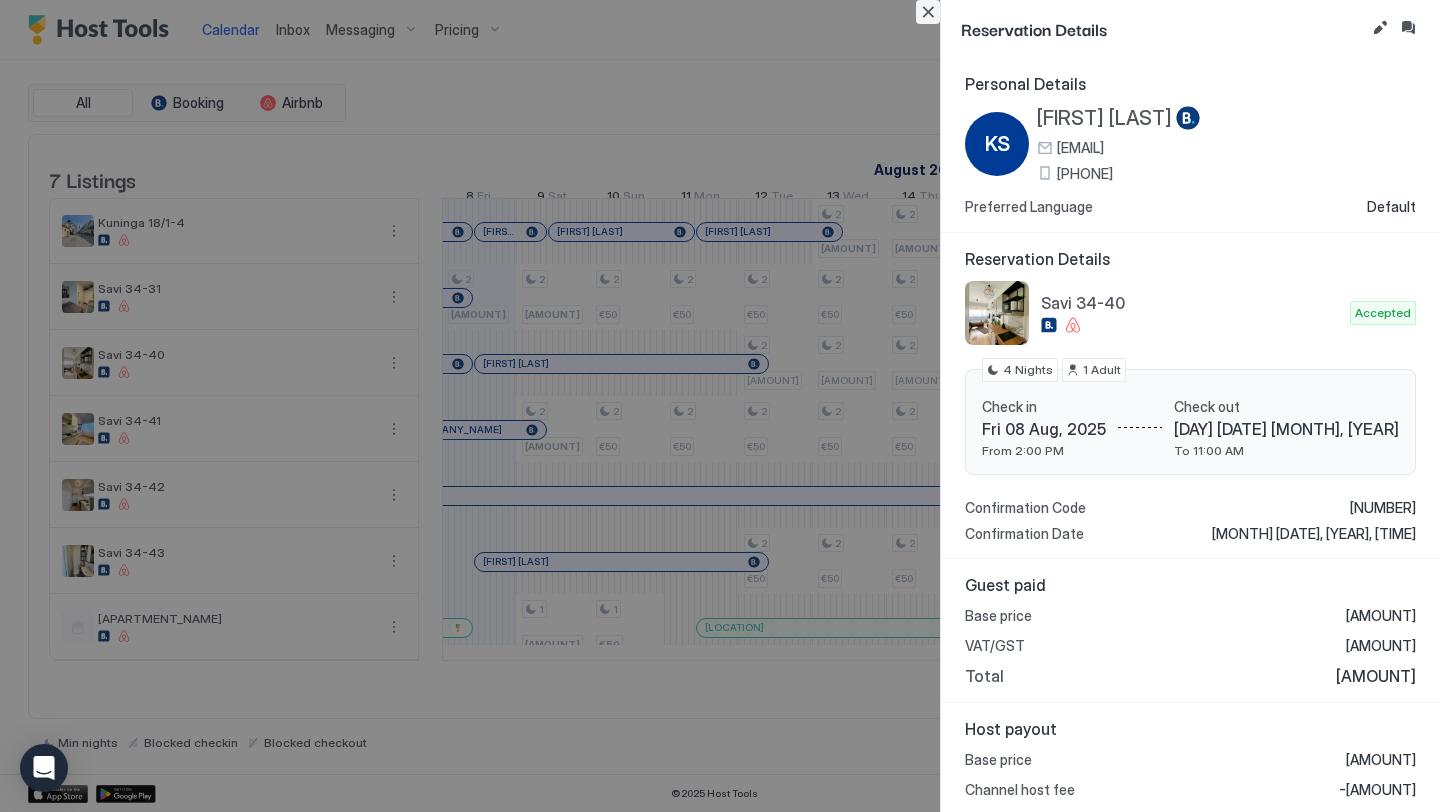 click at bounding box center (928, 12) 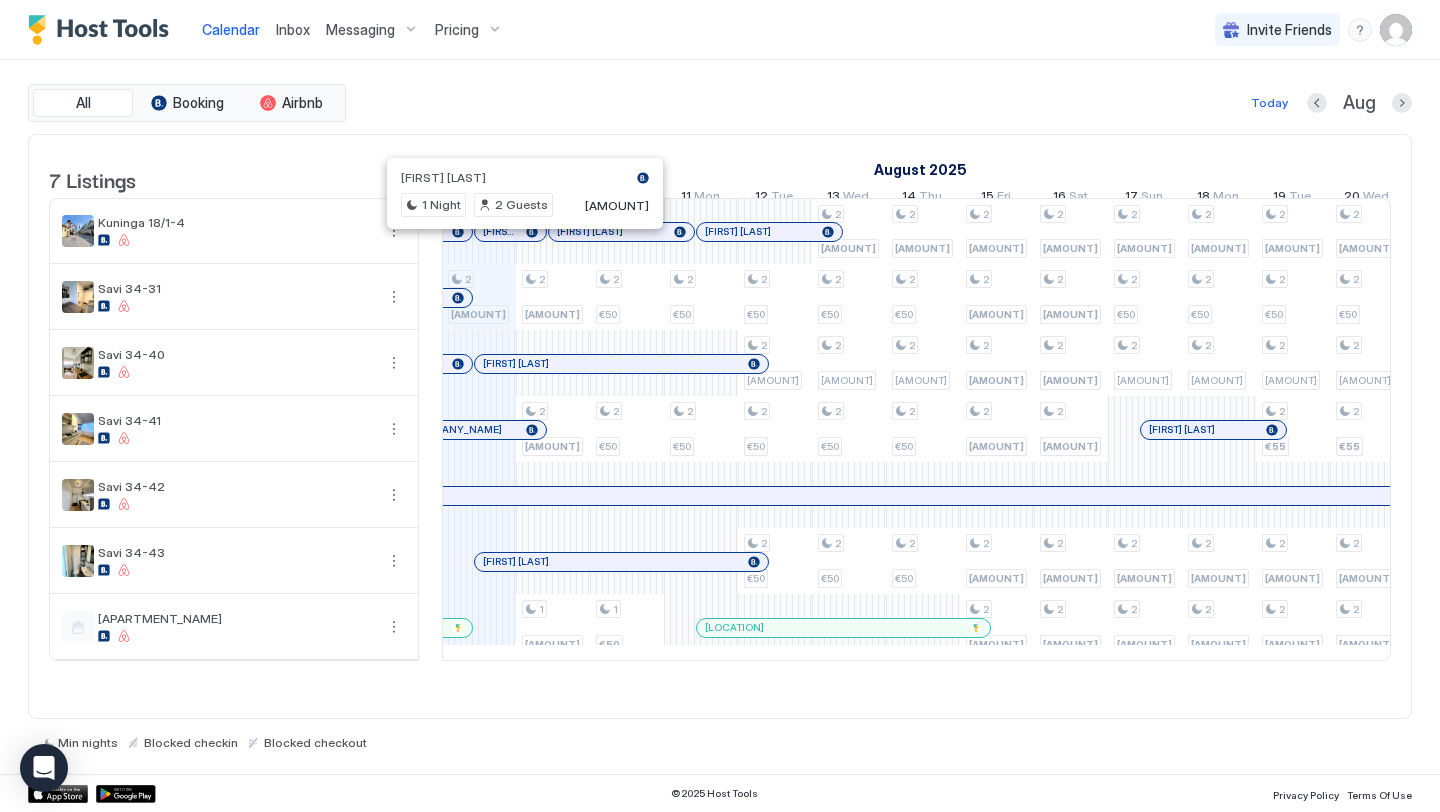 click at bounding box center (508, 232) 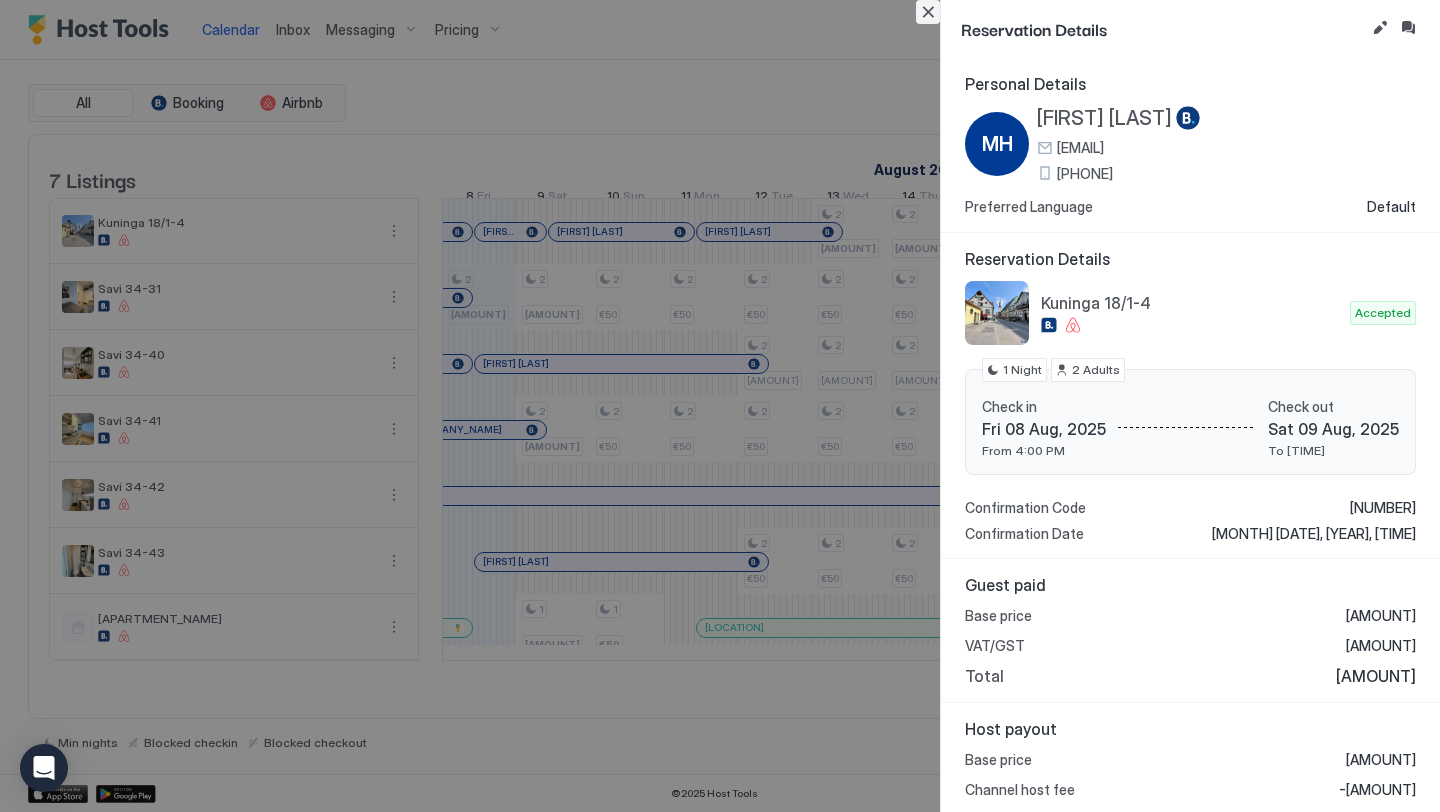 click at bounding box center [928, 12] 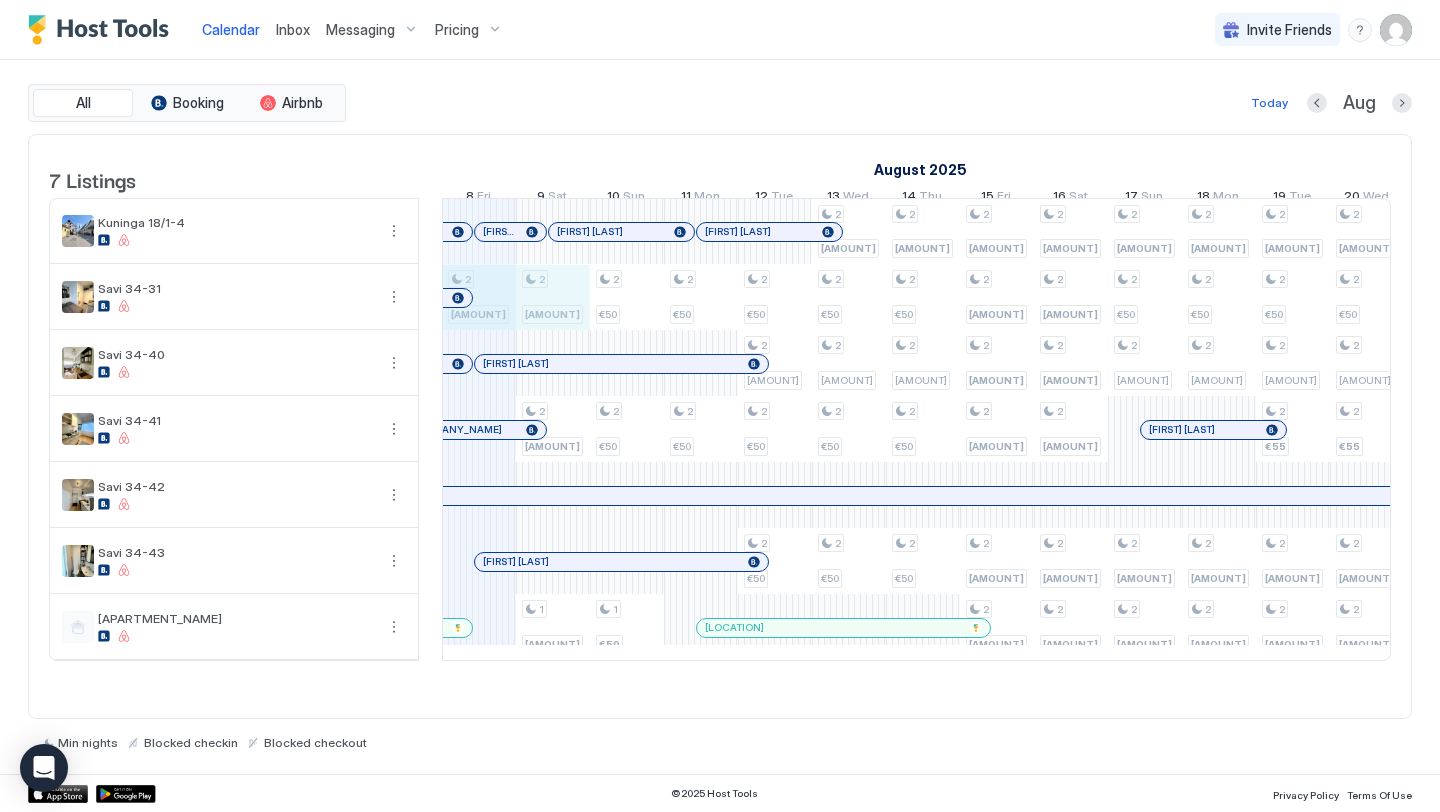 drag, startPoint x: 476, startPoint y: 315, endPoint x: 549, endPoint y: 310, distance: 73.171036 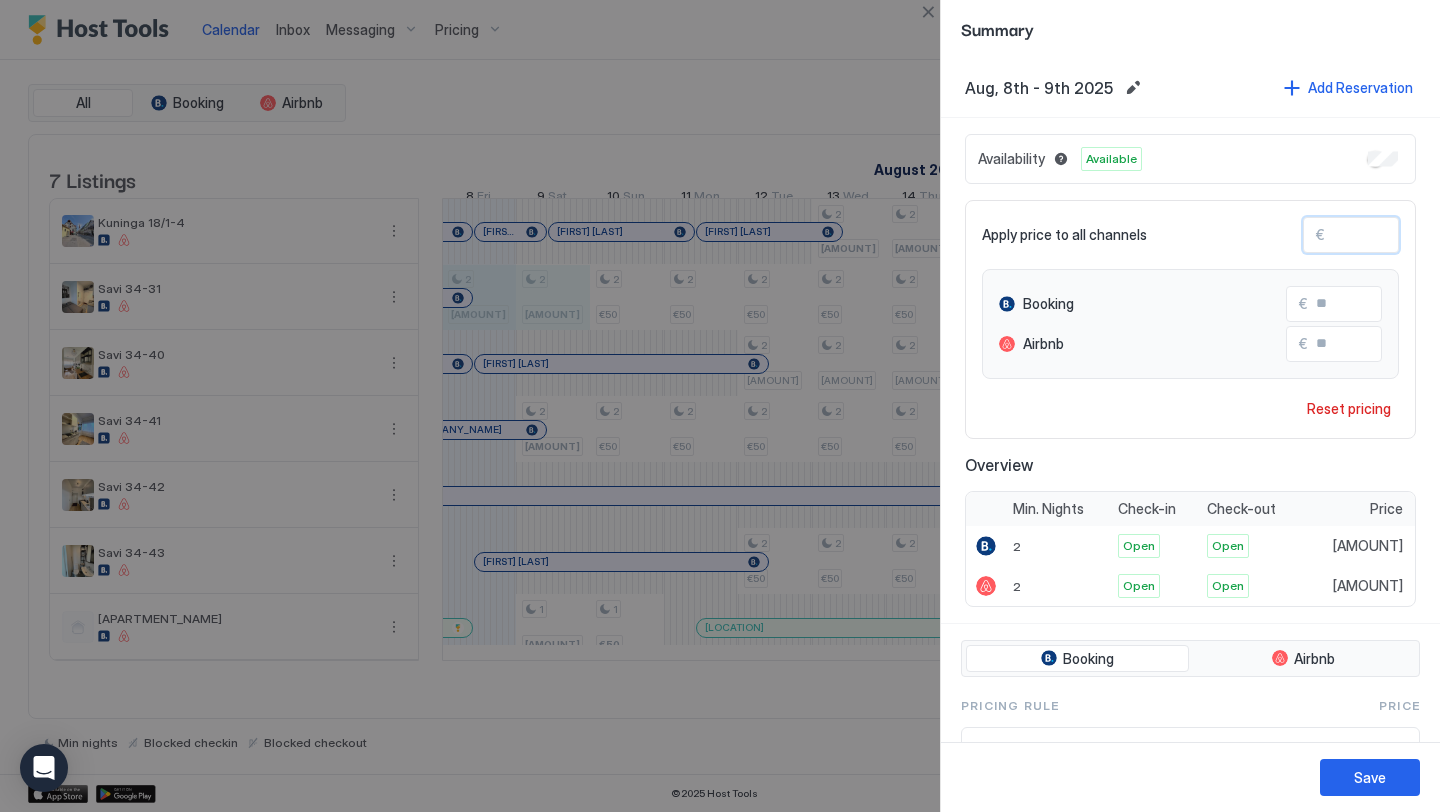 click on "**" at bounding box center [1405, 235] 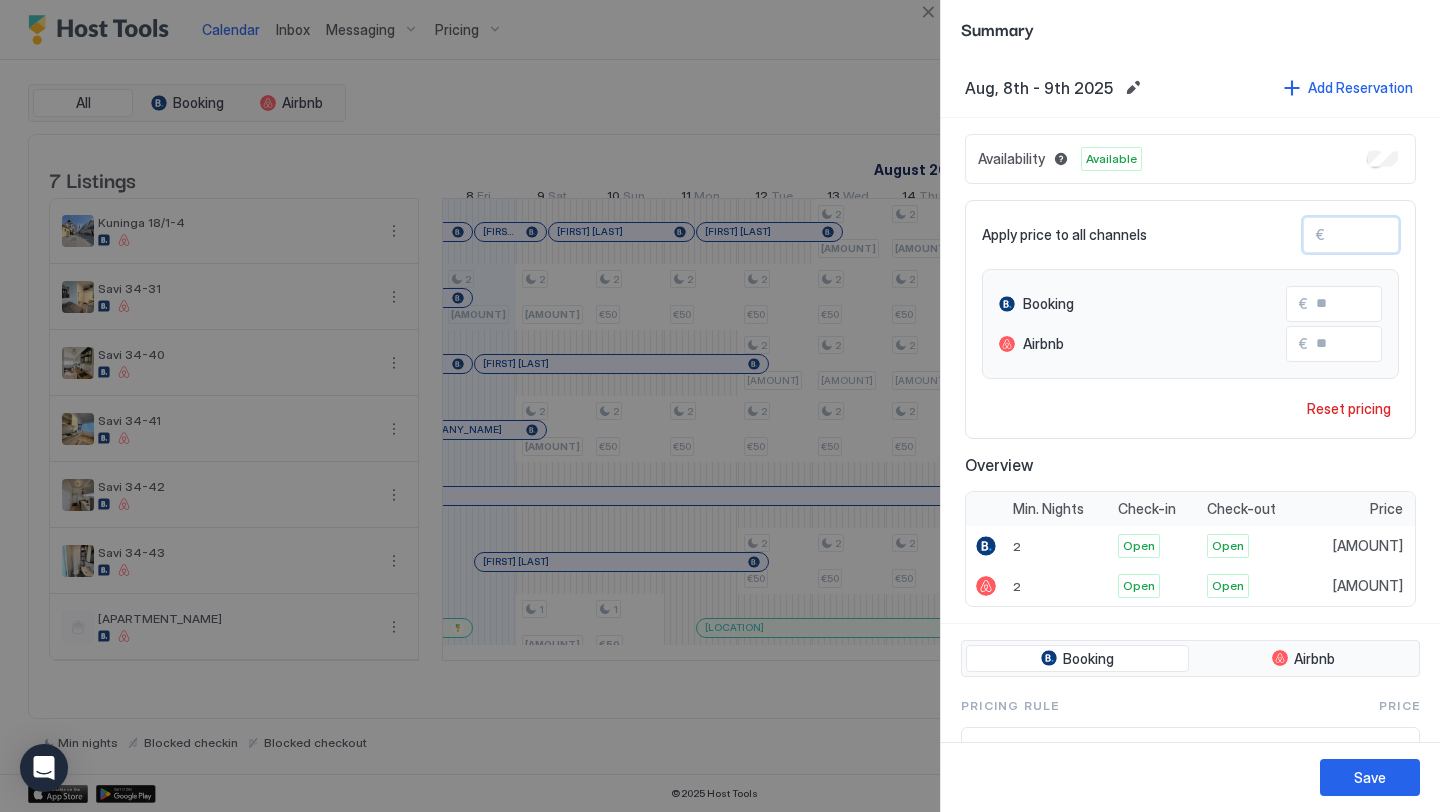 type on "*" 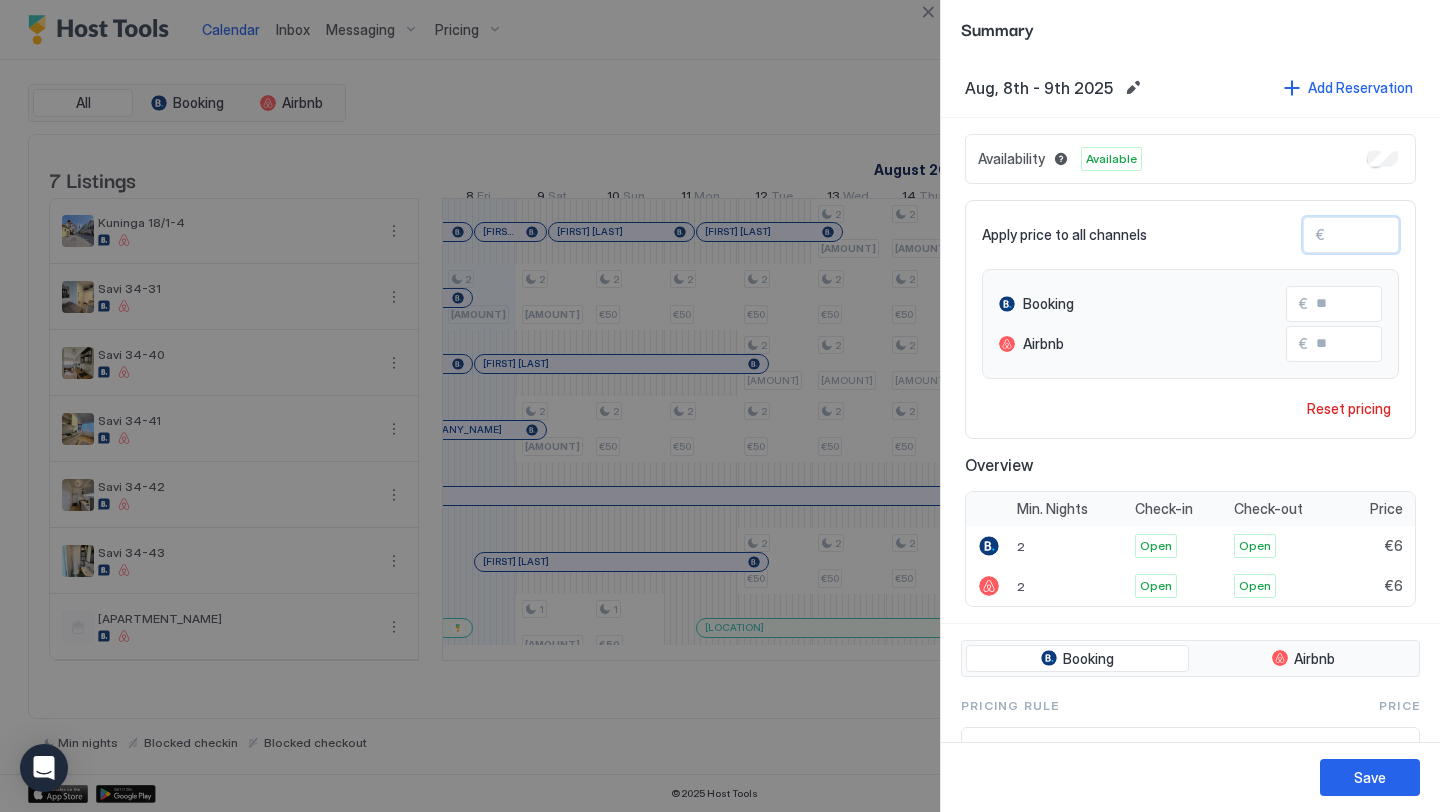 type 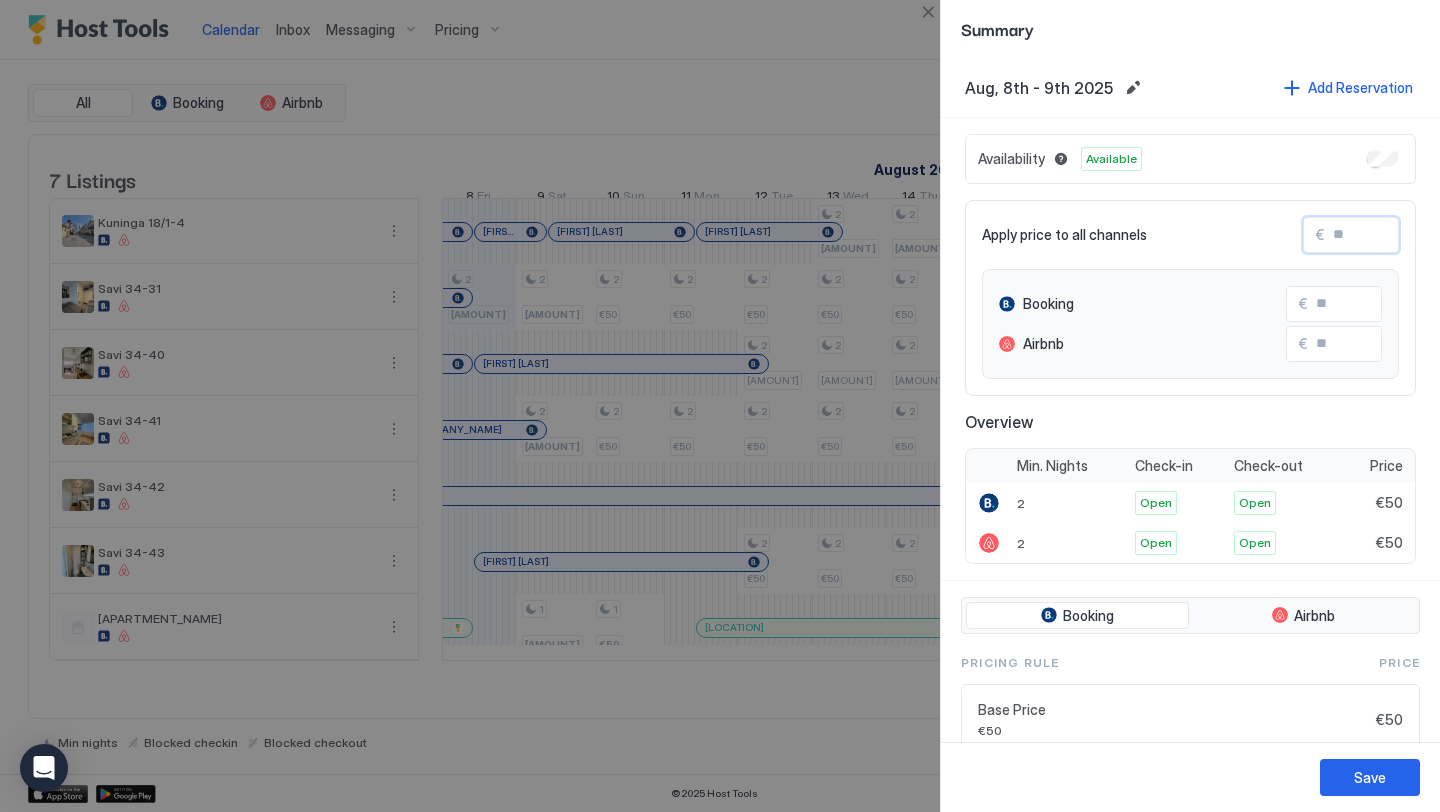 type on "*" 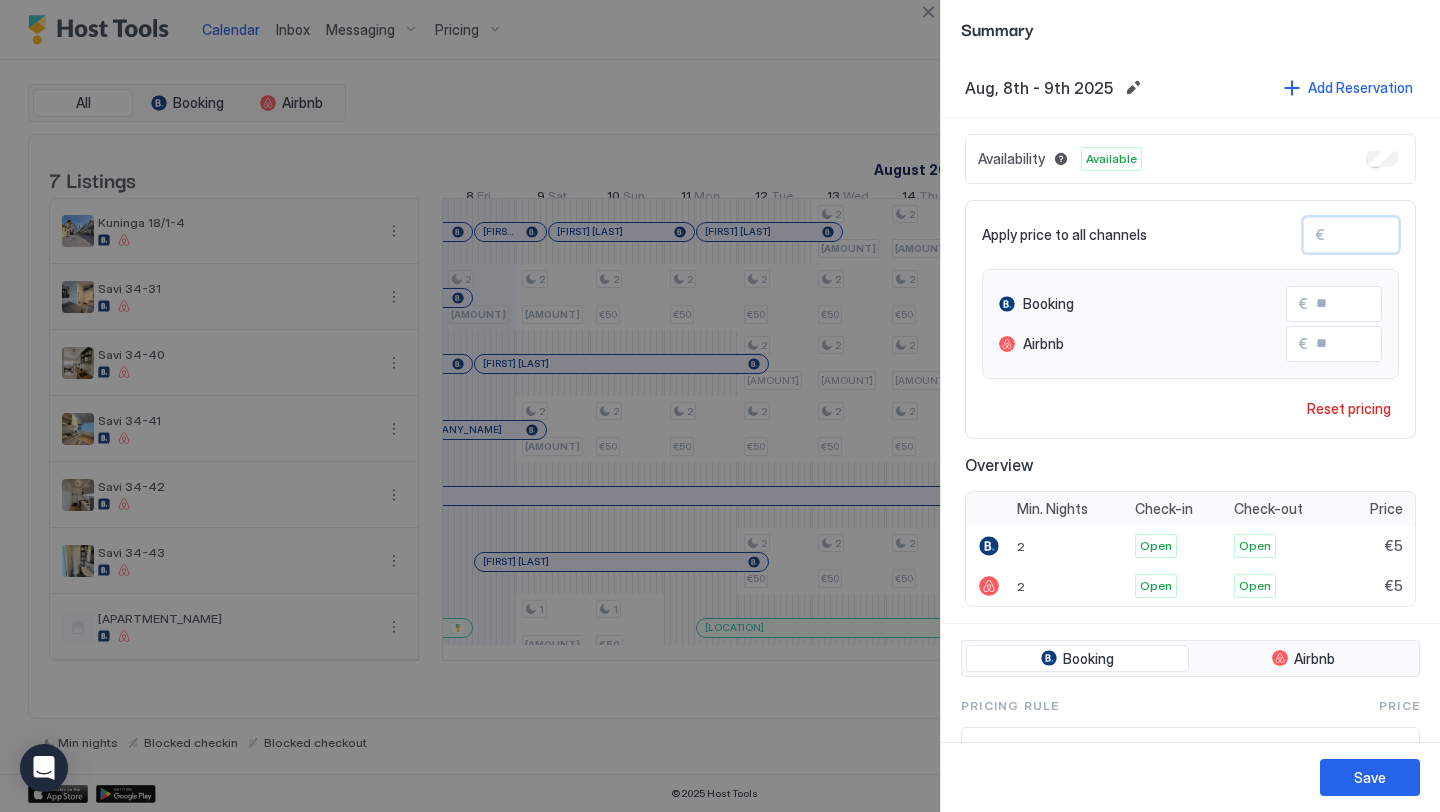 type on "**" 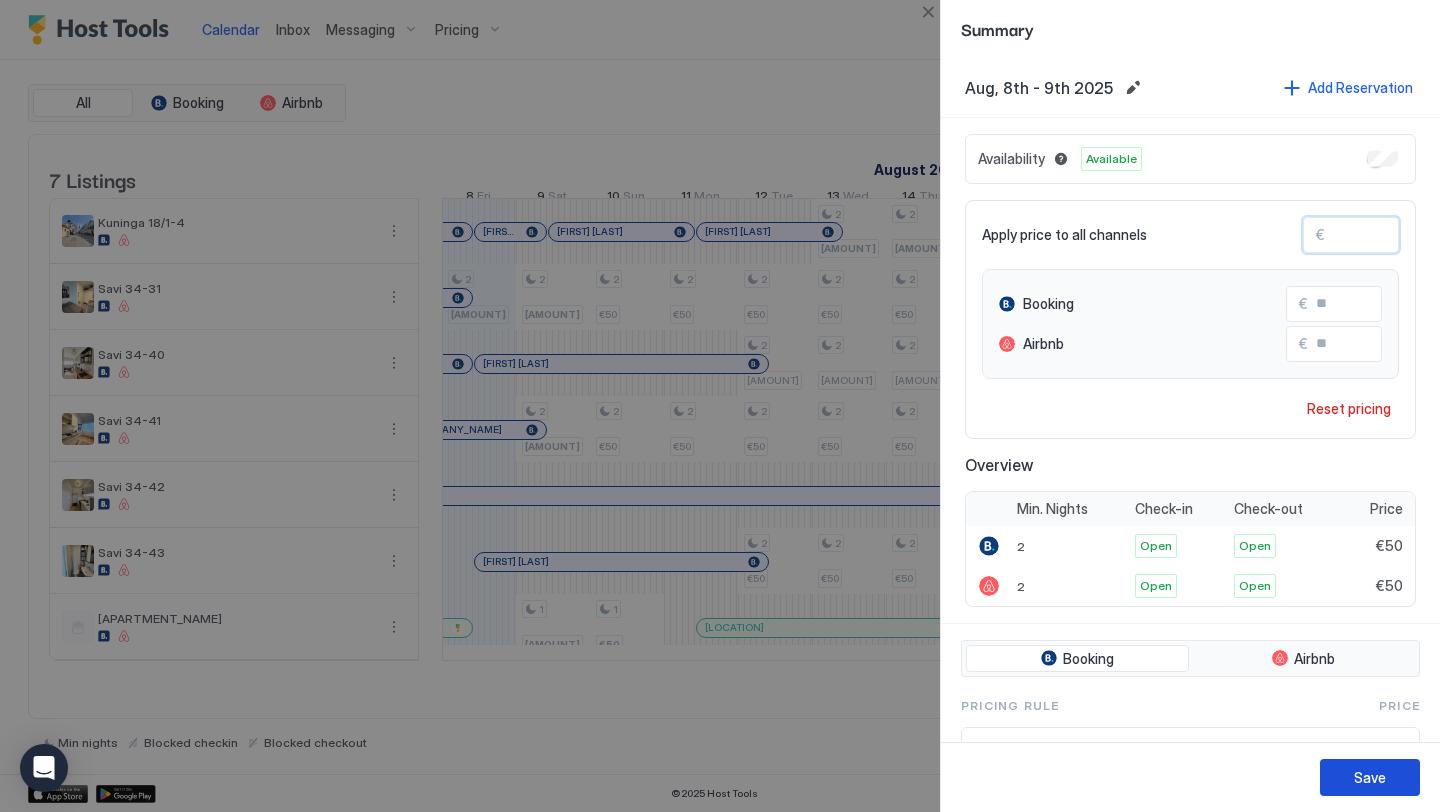 type on "**" 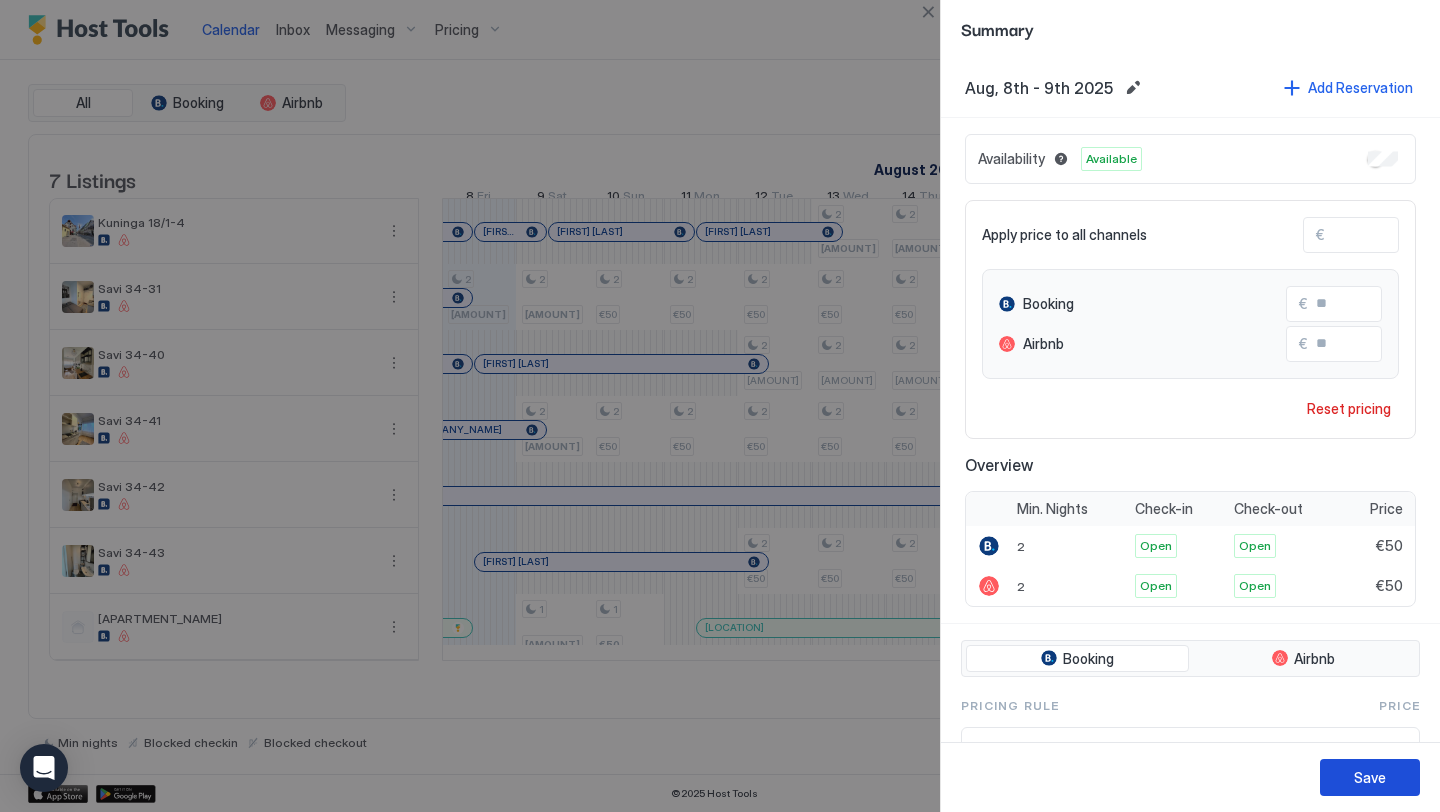 click on "Save" at bounding box center [1370, 777] 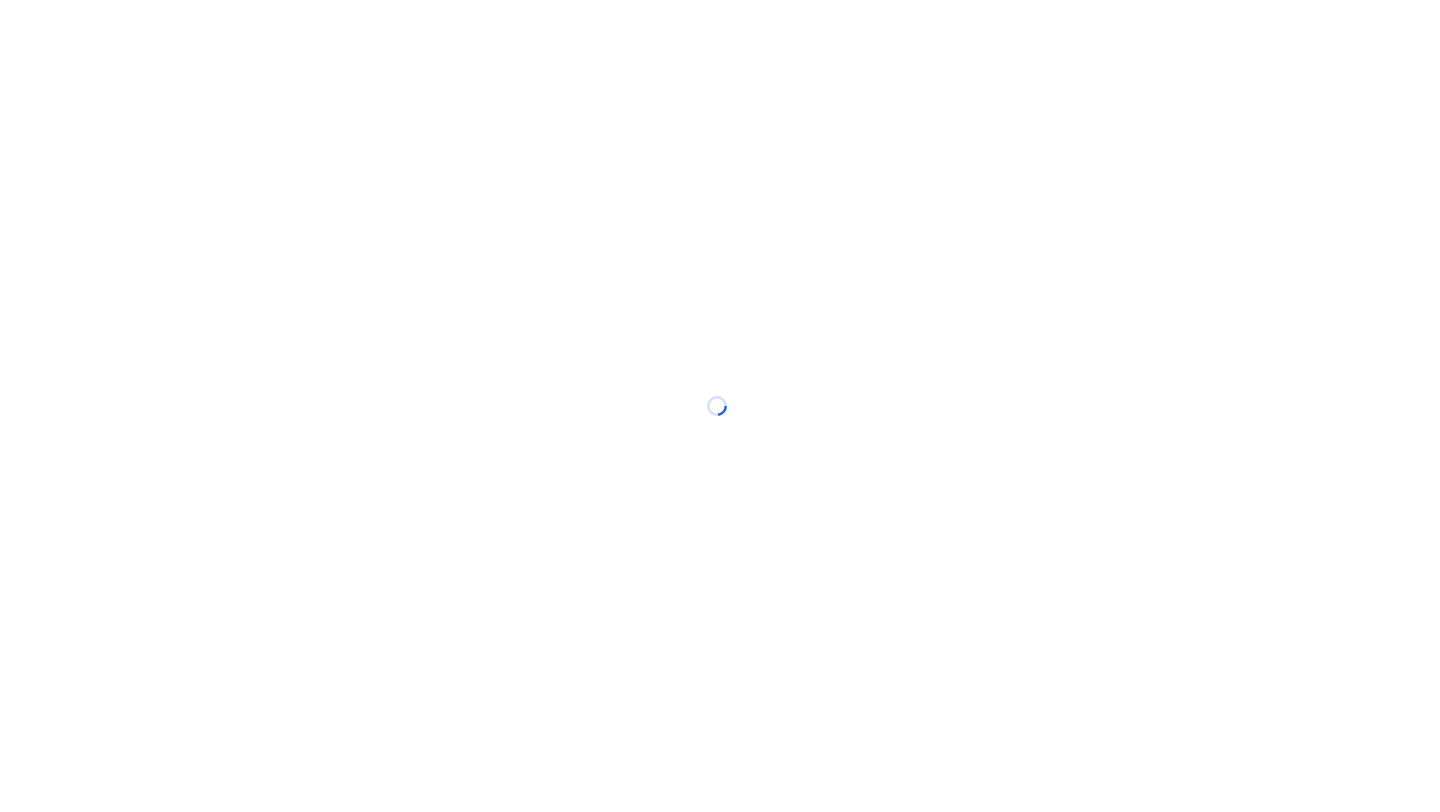scroll, scrollTop: 0, scrollLeft: 0, axis: both 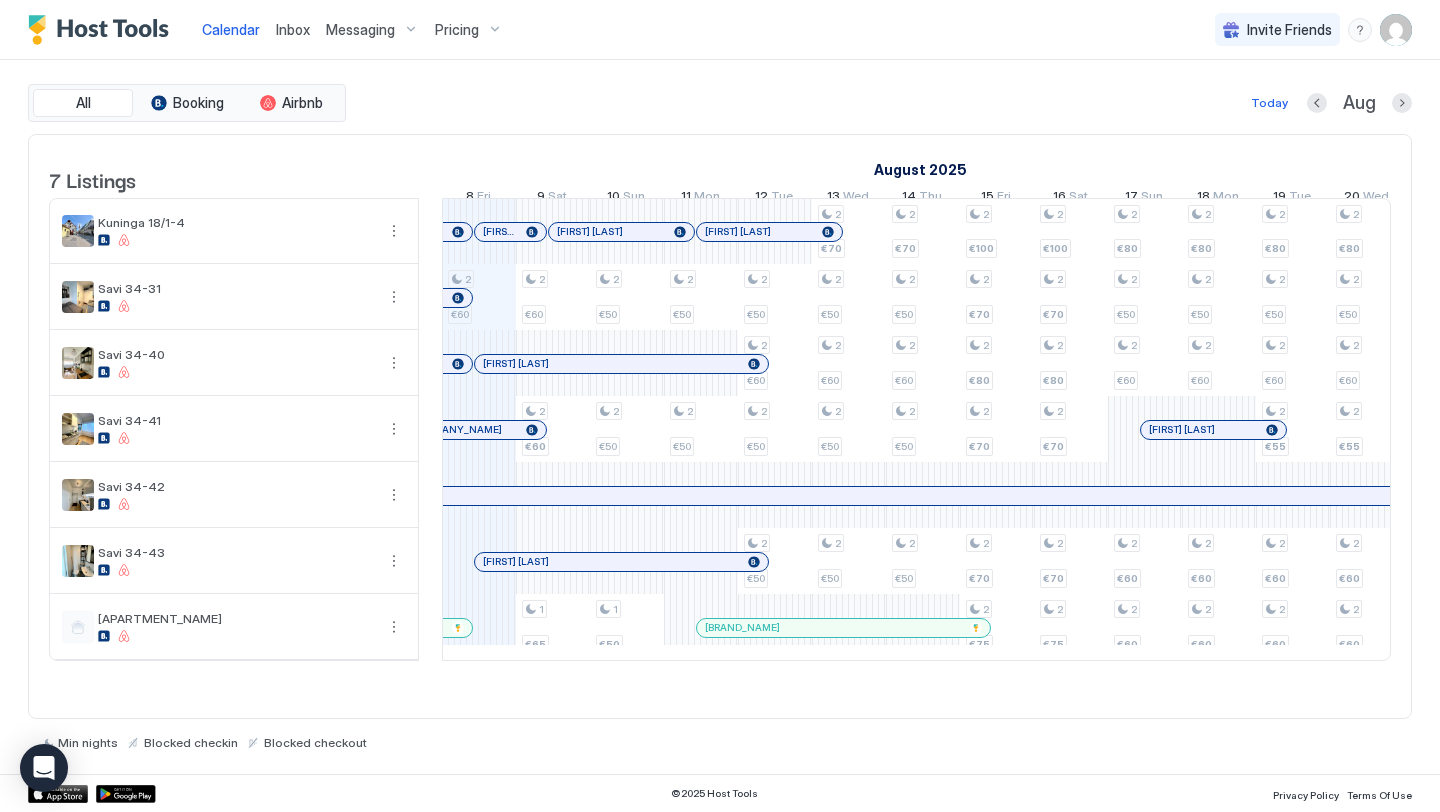 click on "Pricing" at bounding box center [457, 30] 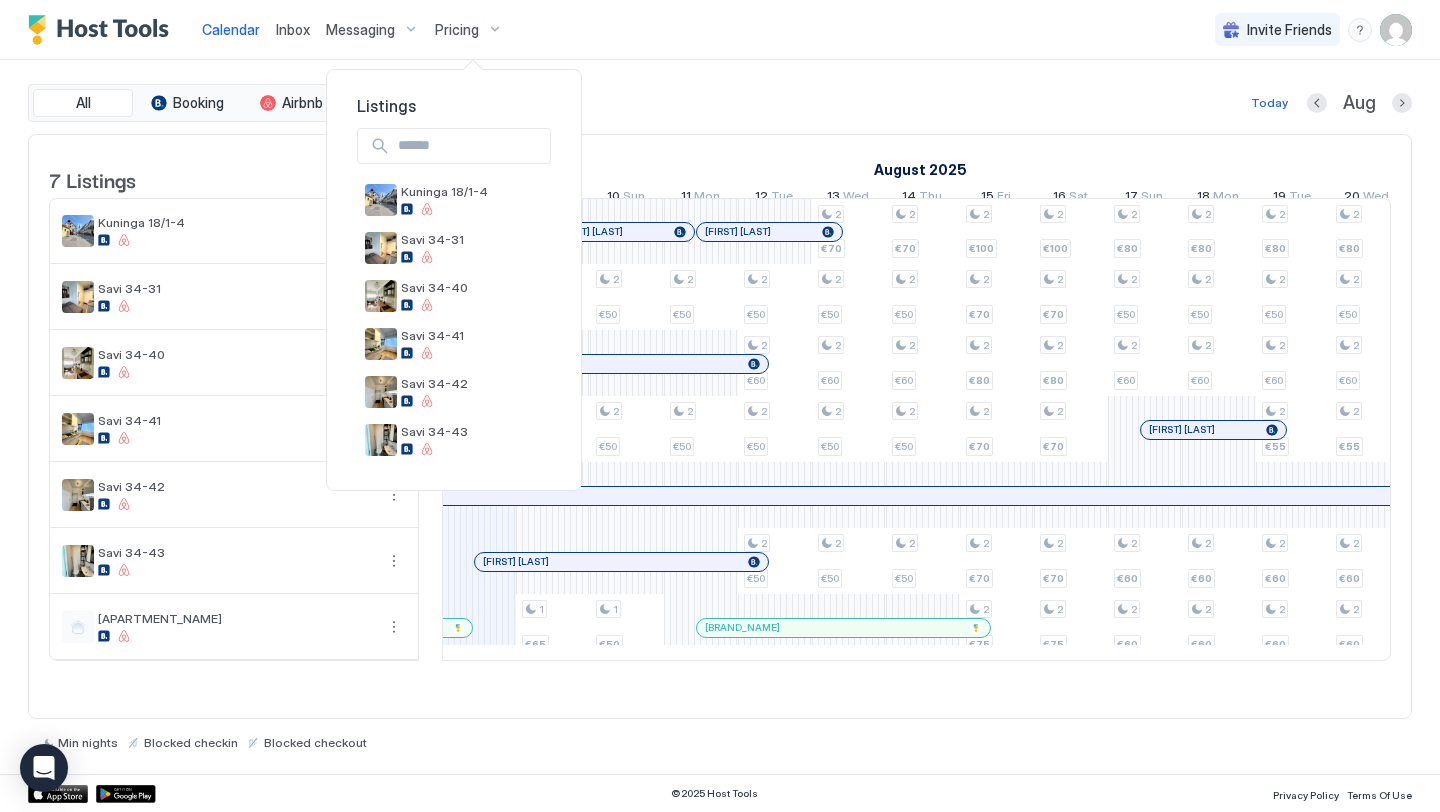 click at bounding box center [720, 406] 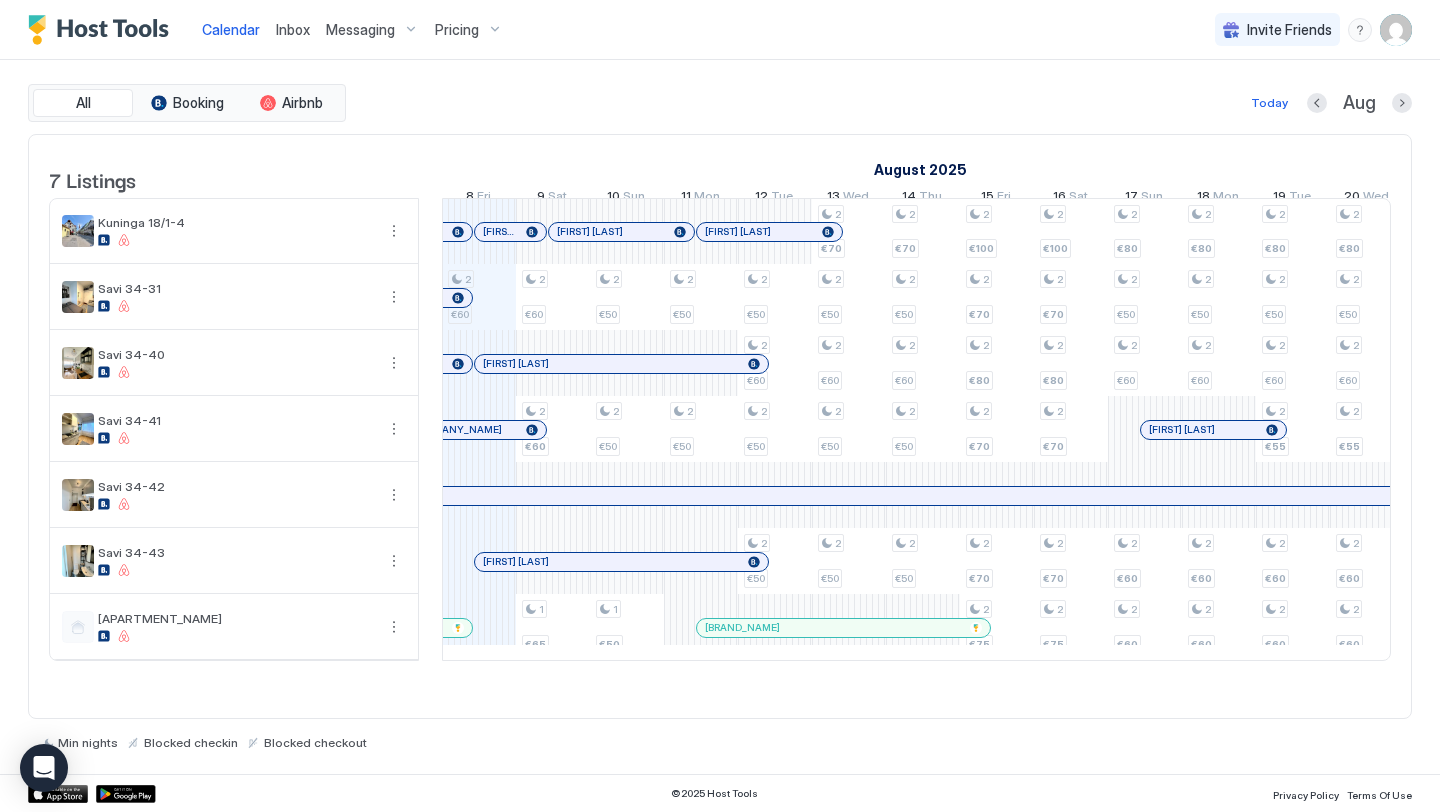 click on "Pricing" at bounding box center [457, 30] 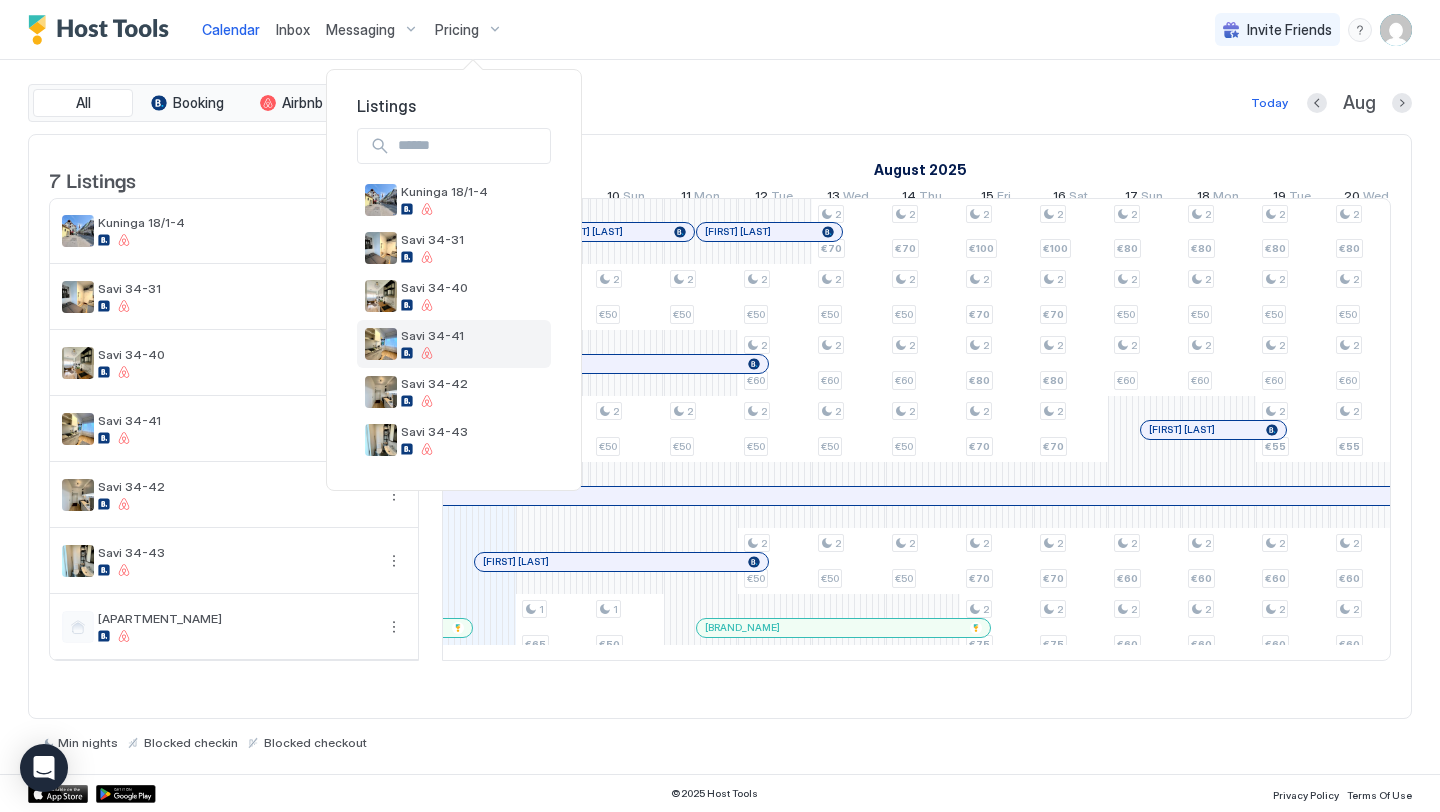 click on "Savi 34-41" at bounding box center (454, 344) 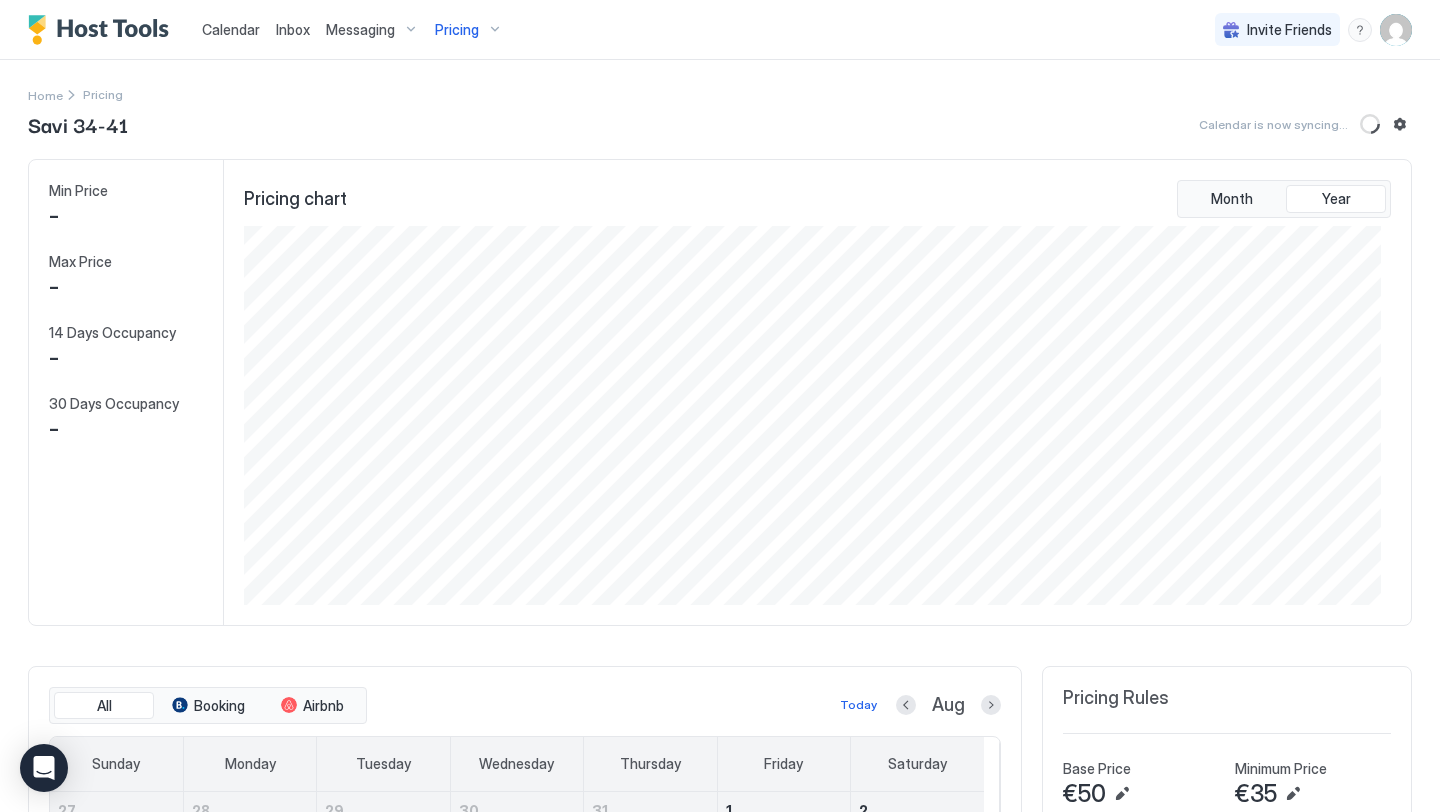 scroll, scrollTop: 999621, scrollLeft: 998863, axis: both 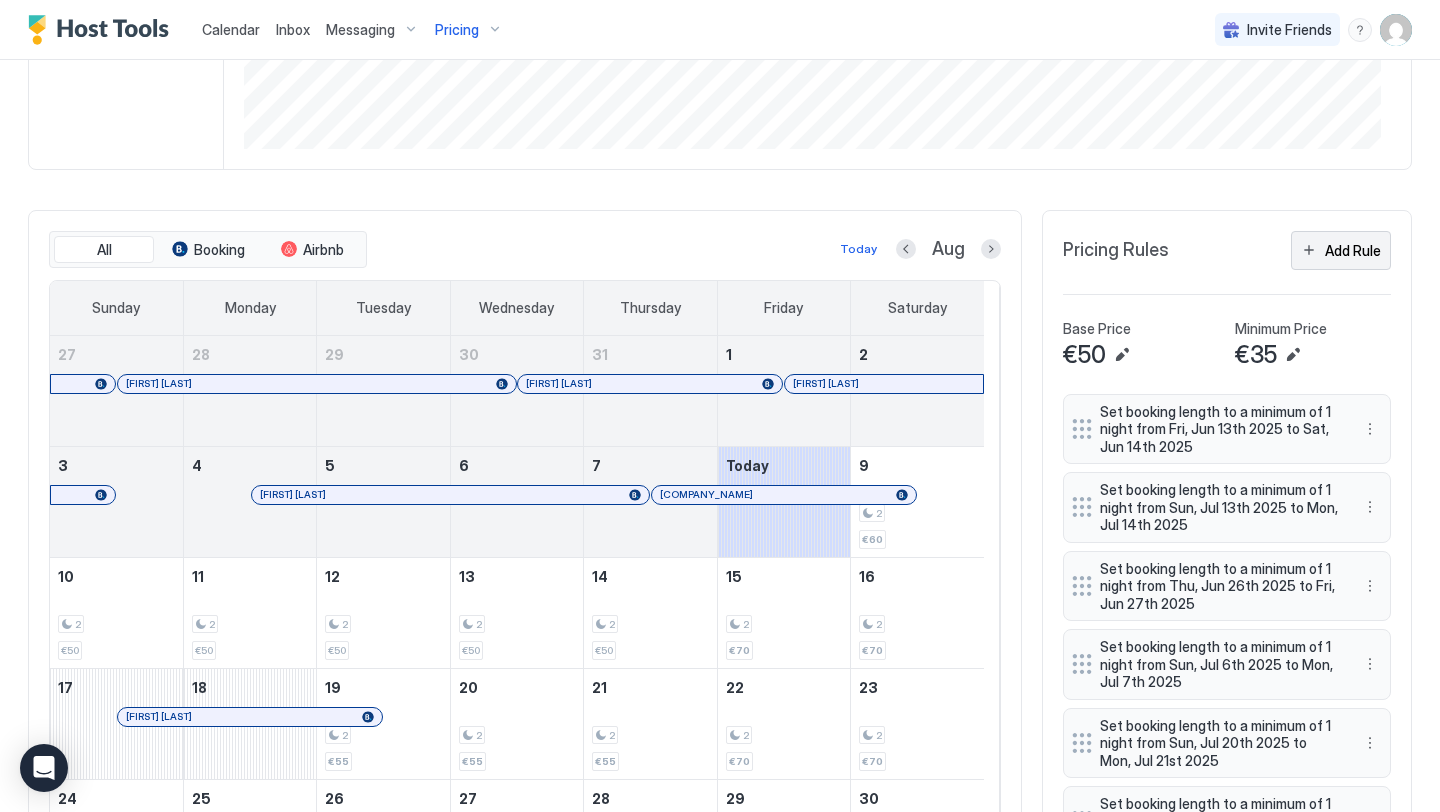 click on "Add Rule" at bounding box center [1353, 250] 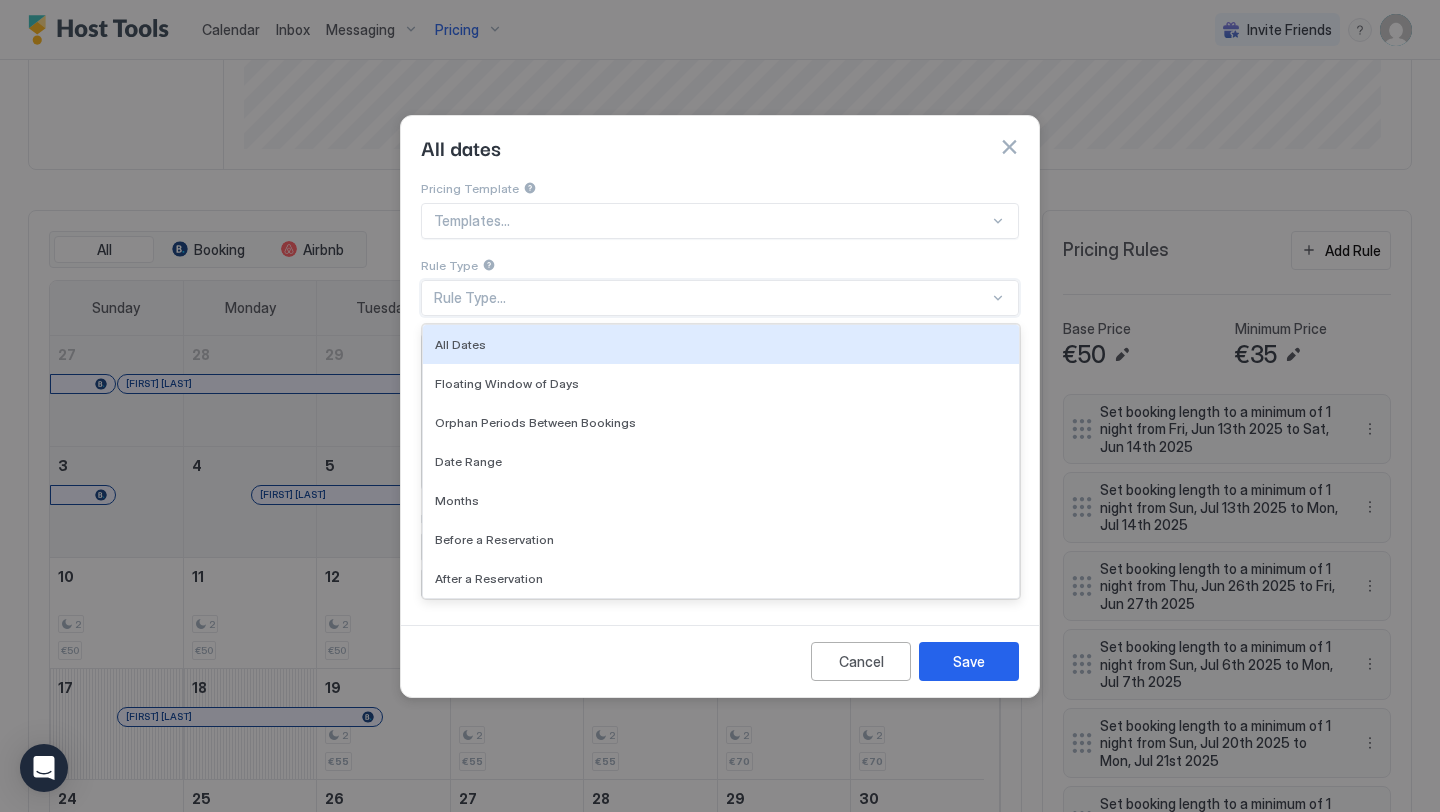 click on "Rule Type..." at bounding box center (711, 298) 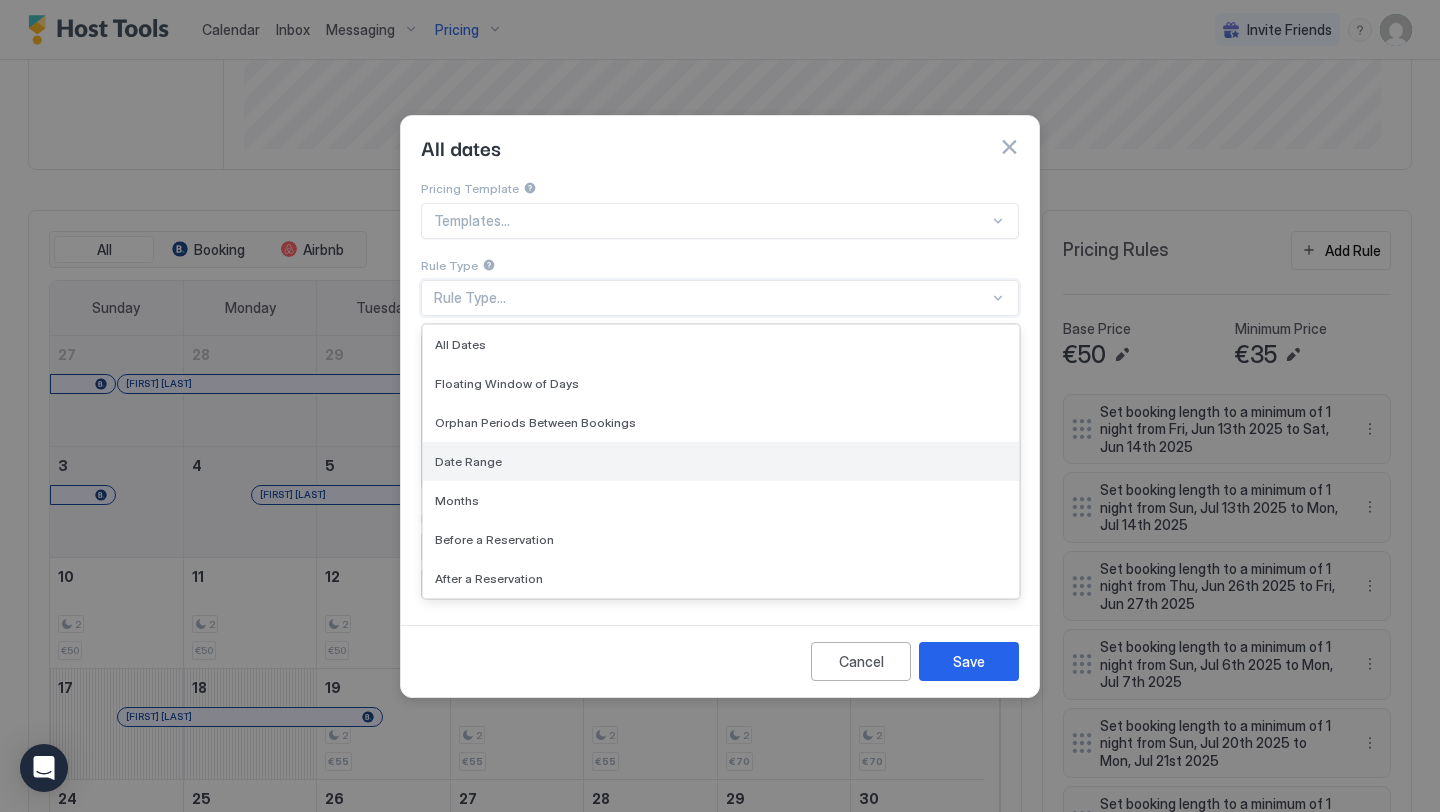 click on "Date Range" at bounding box center (468, 461) 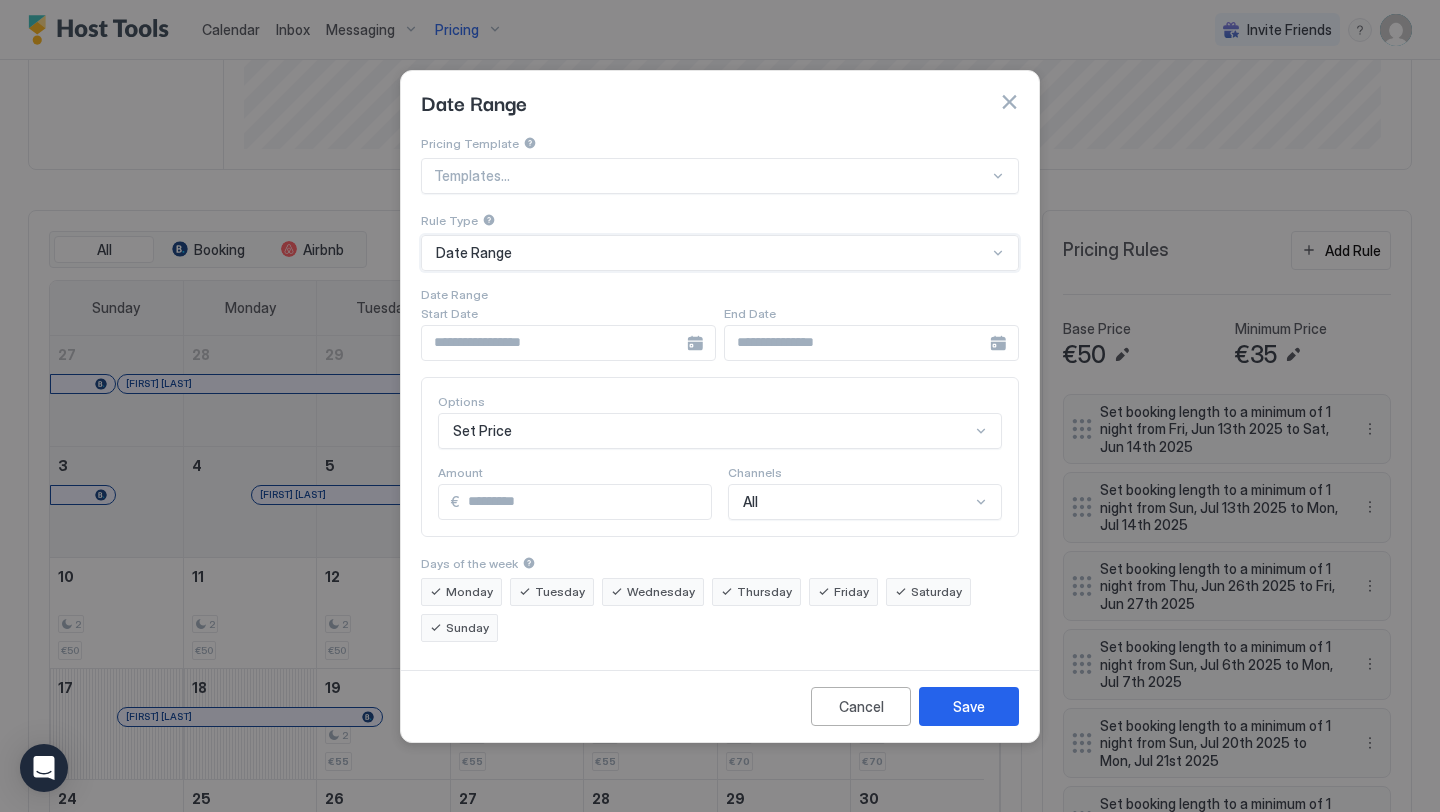 click at bounding box center [554, 343] 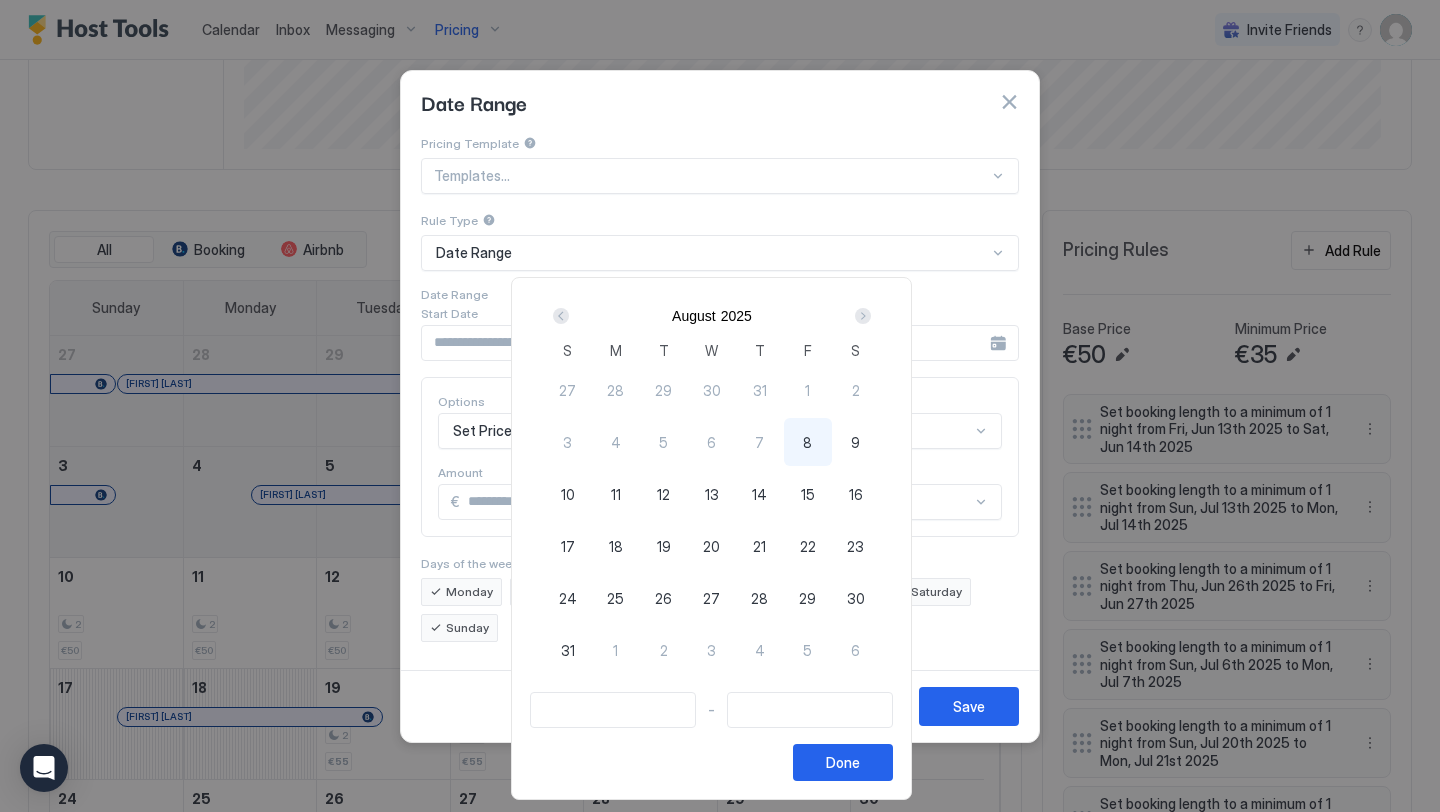 click on "9" at bounding box center (855, 442) 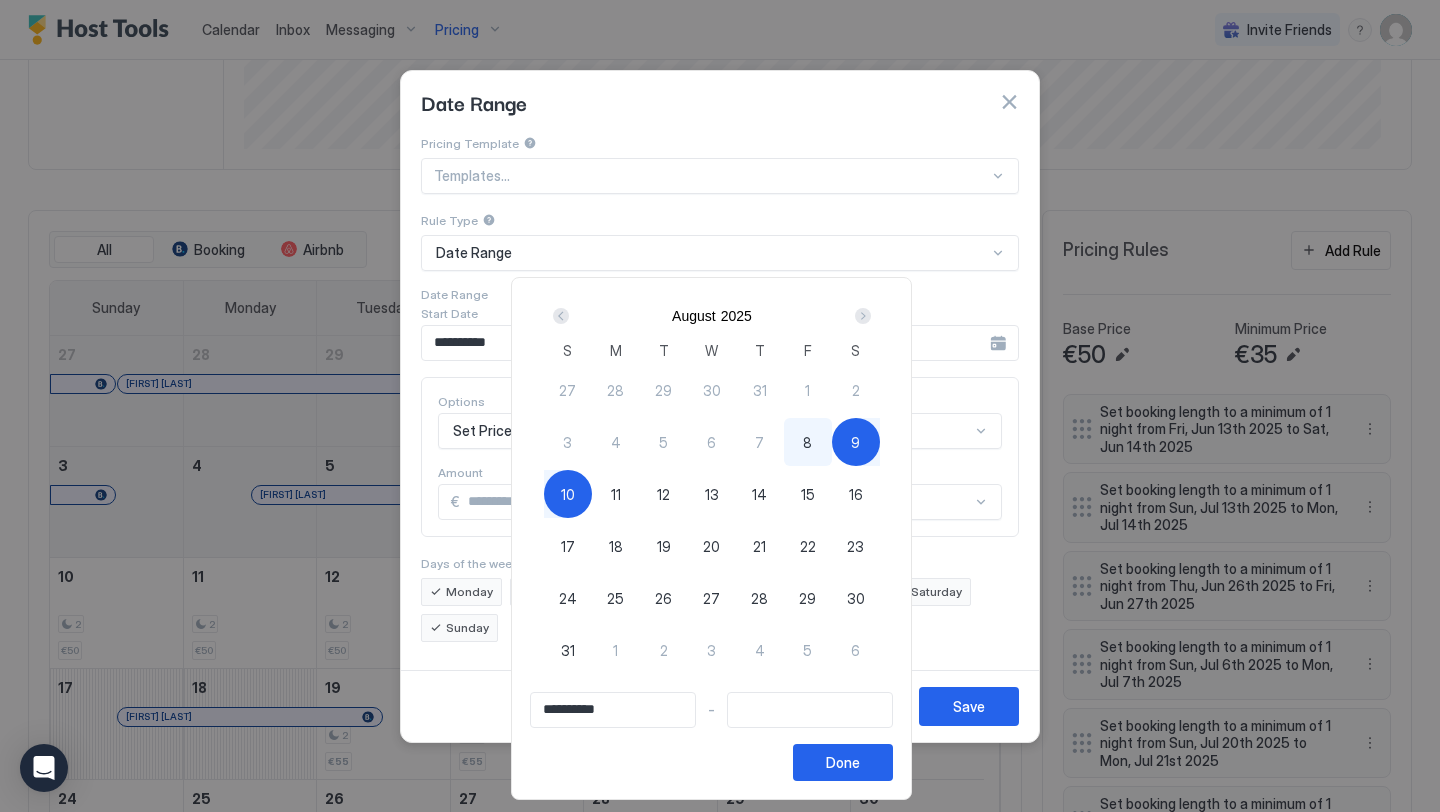 type on "**********" 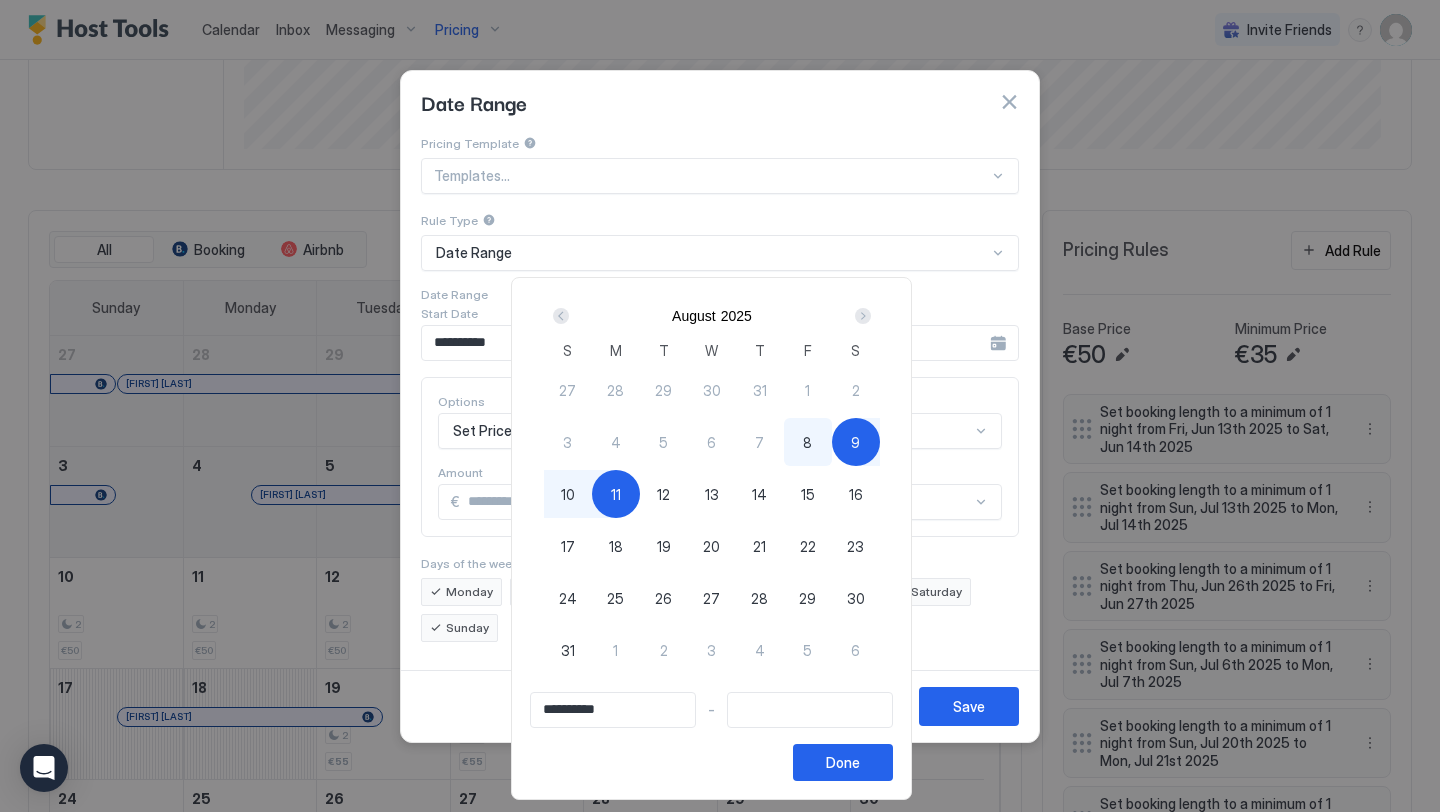click on "11" at bounding box center [616, 494] 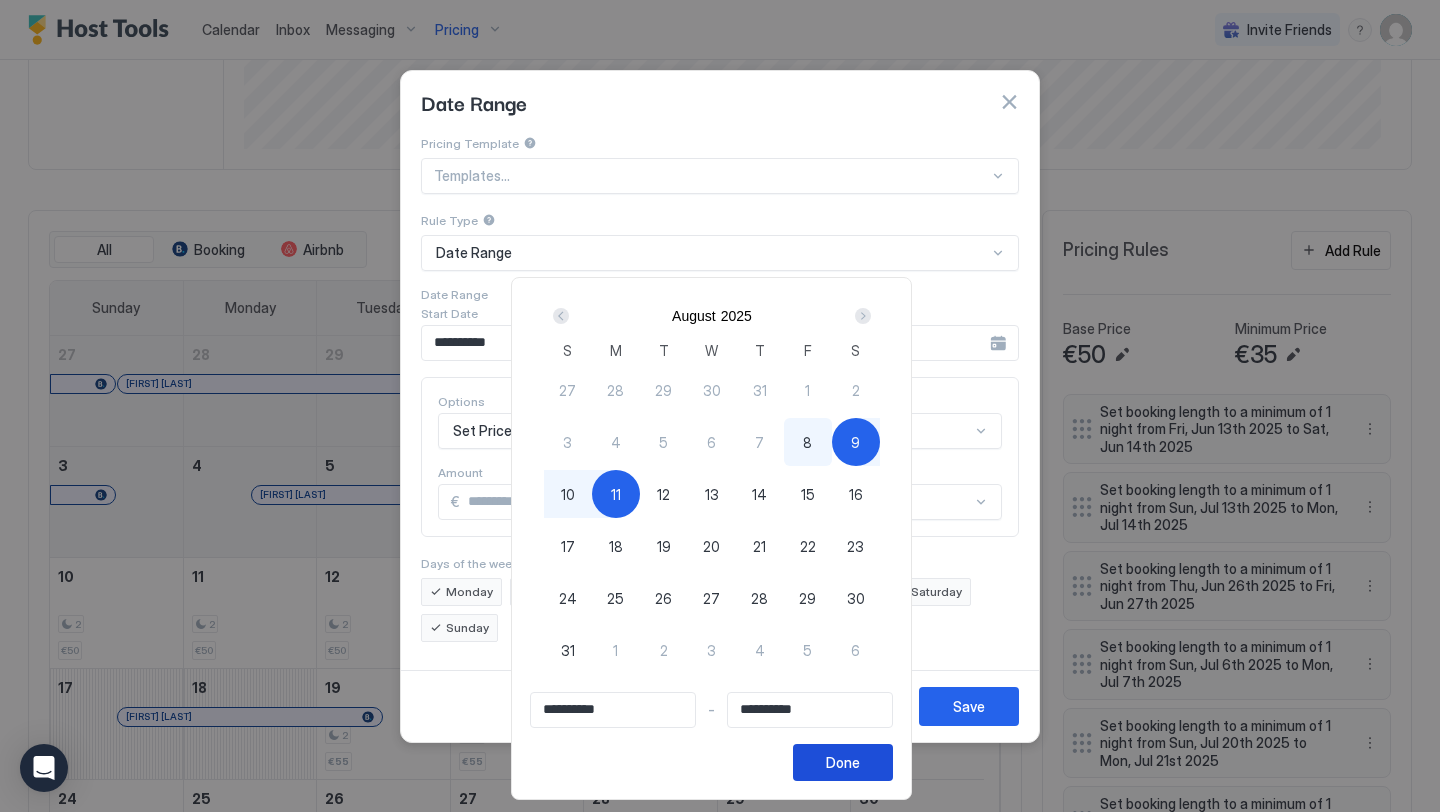 click on "Done" at bounding box center [843, 762] 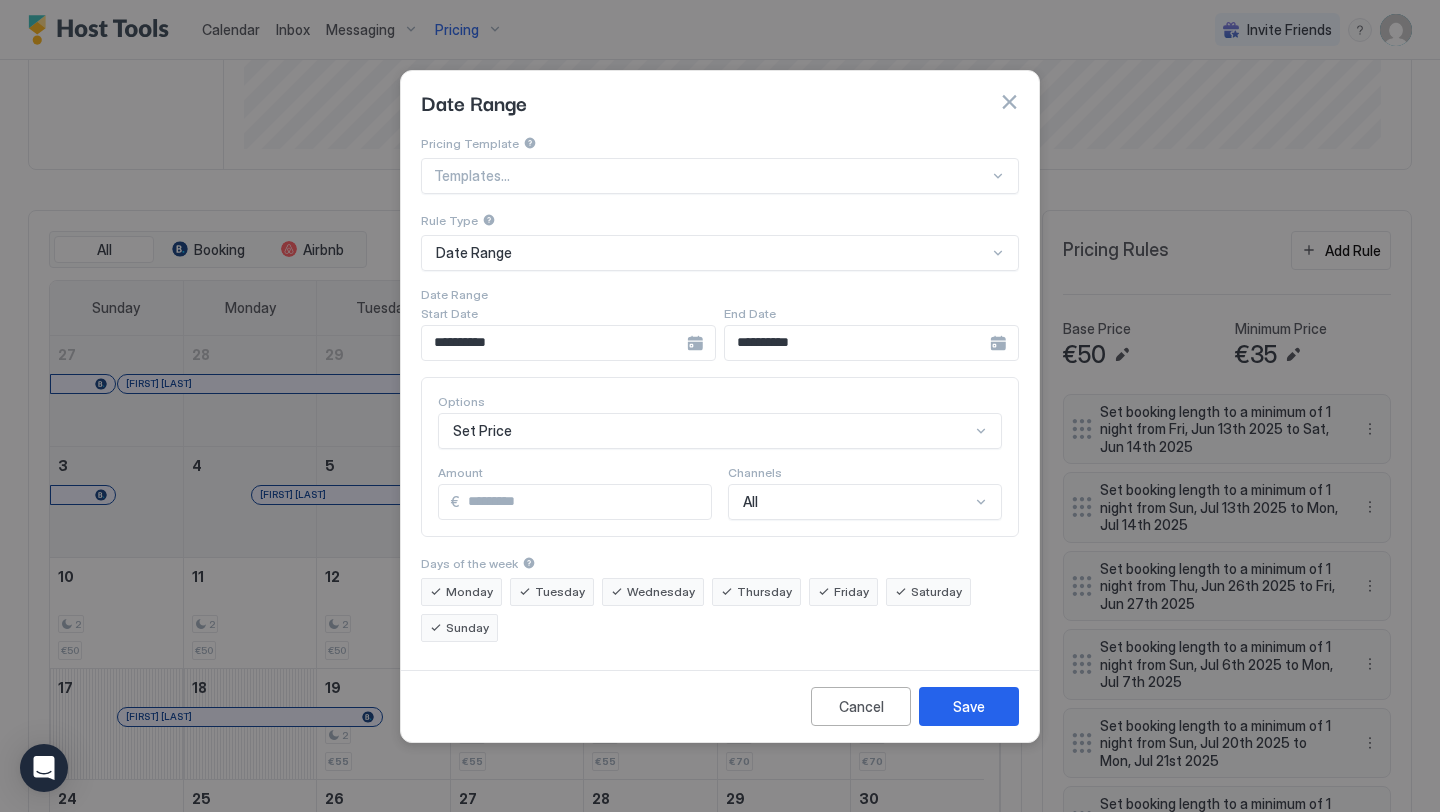 click on "Set Price" at bounding box center (720, 431) 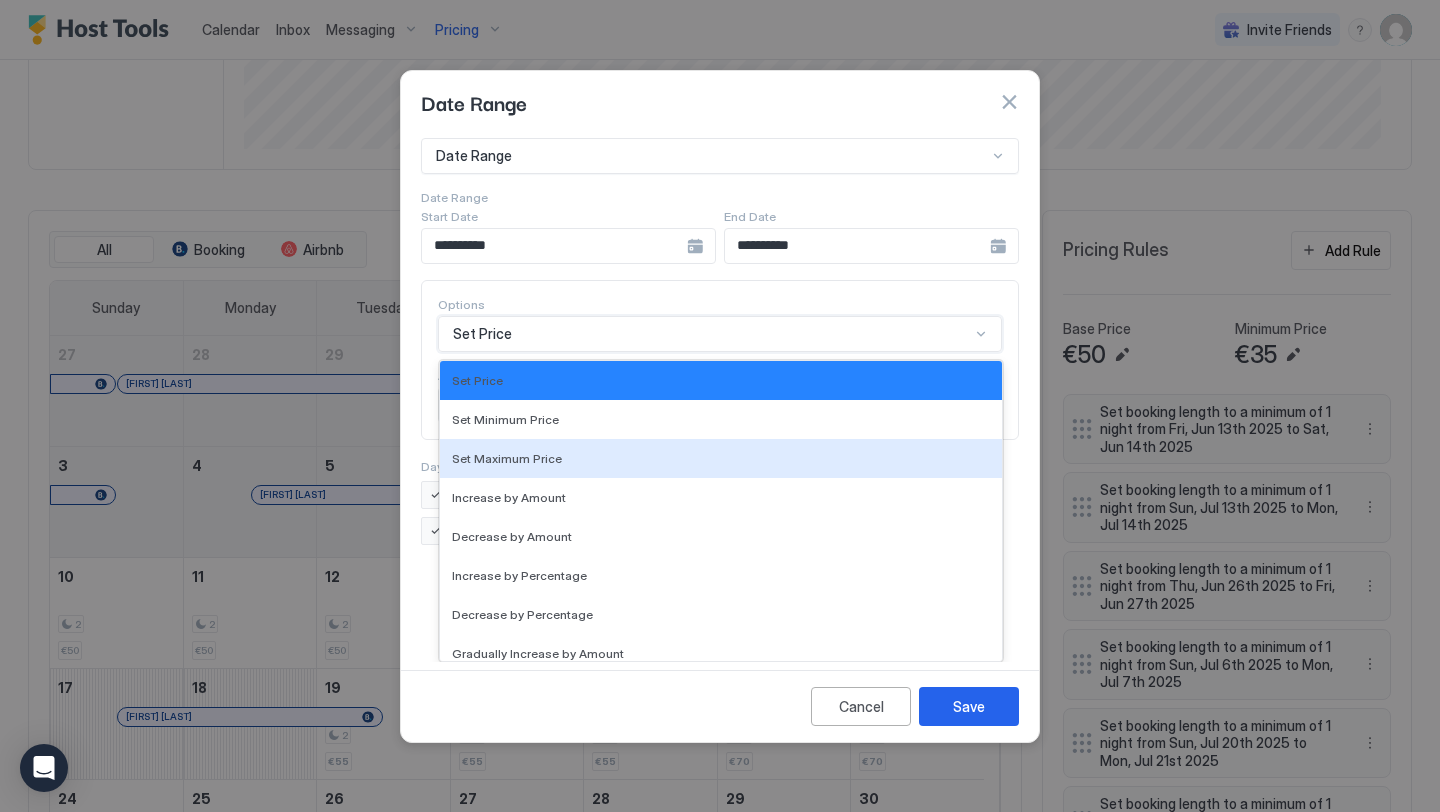 scroll, scrollTop: 363, scrollLeft: 0, axis: vertical 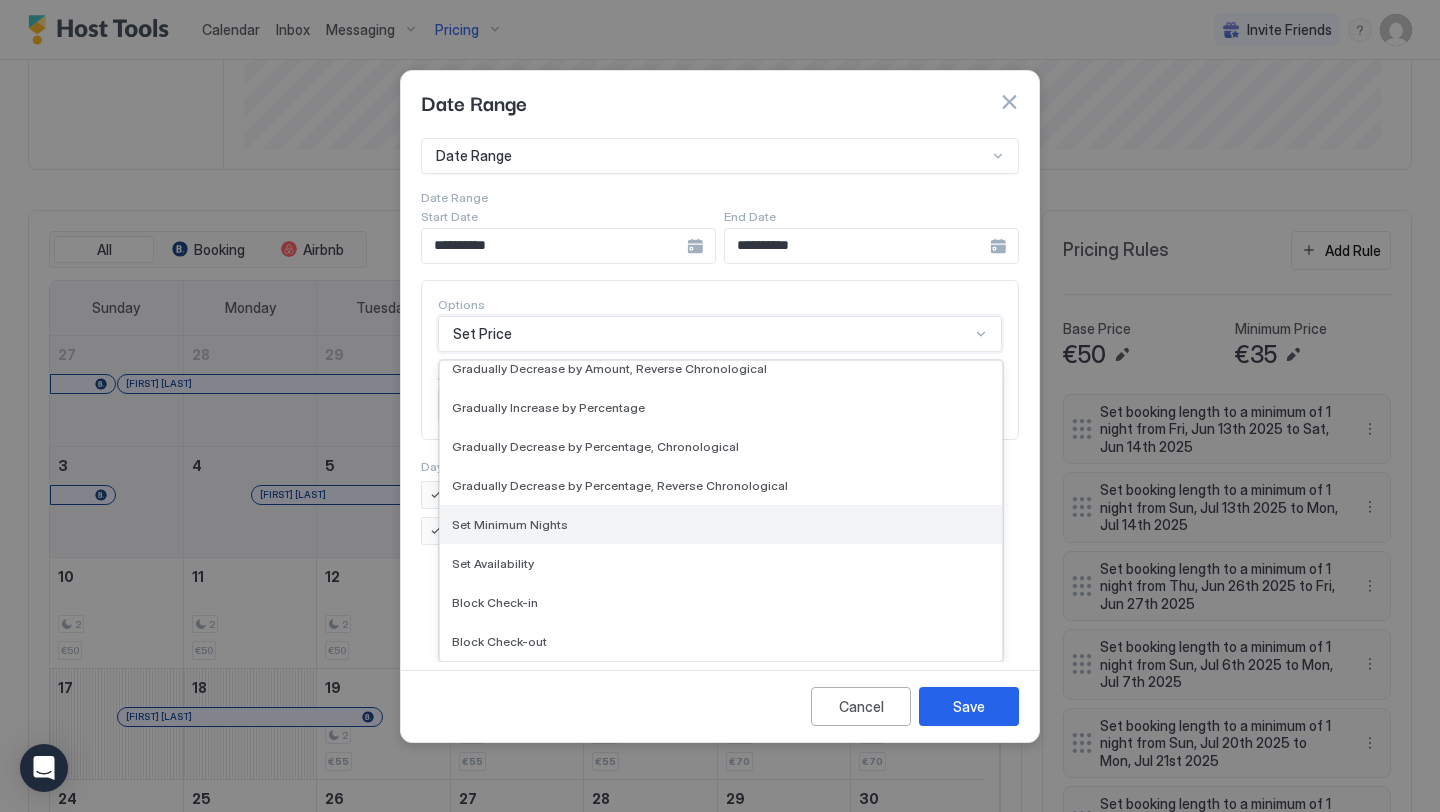 click on "Set Minimum Nights" at bounding box center (510, 524) 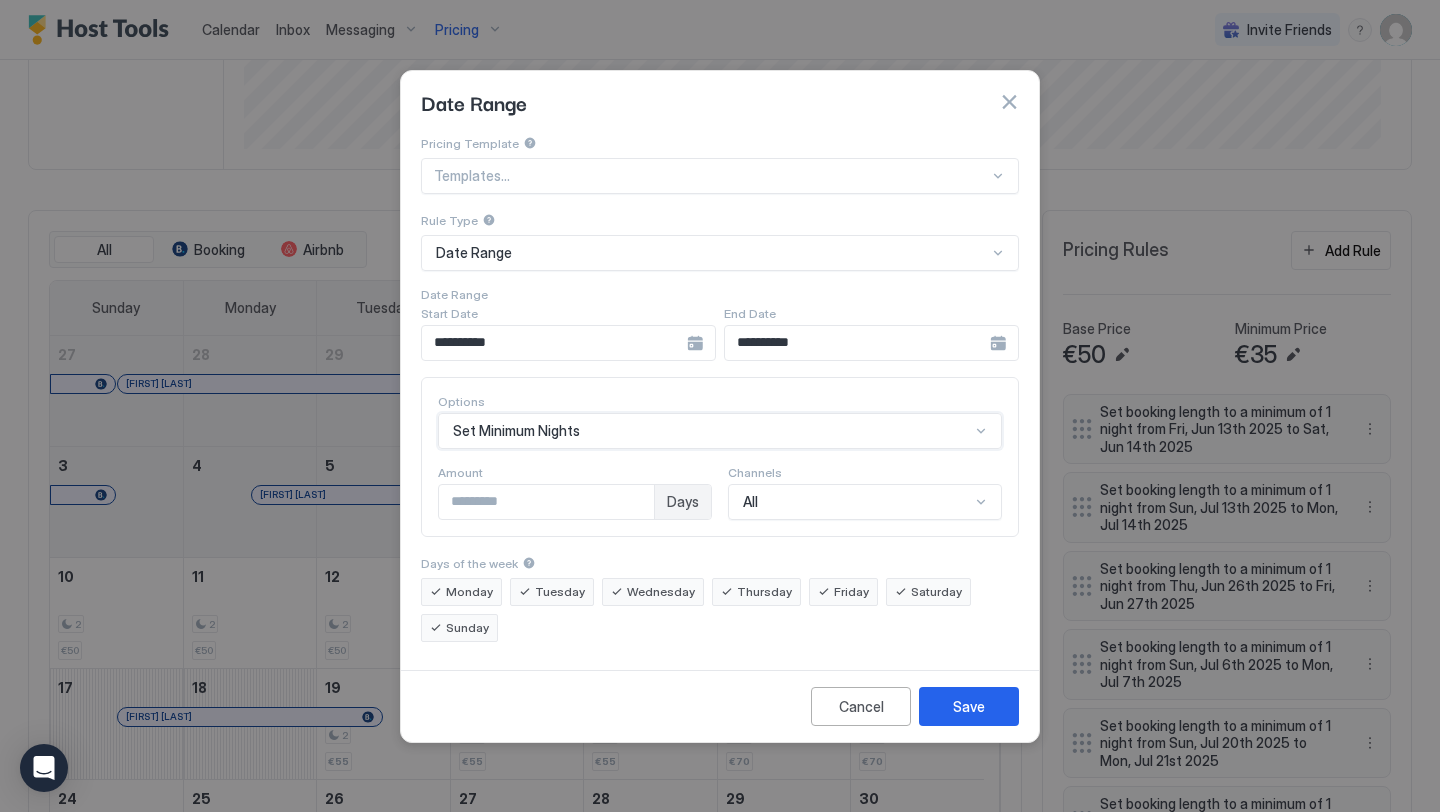type on "*" 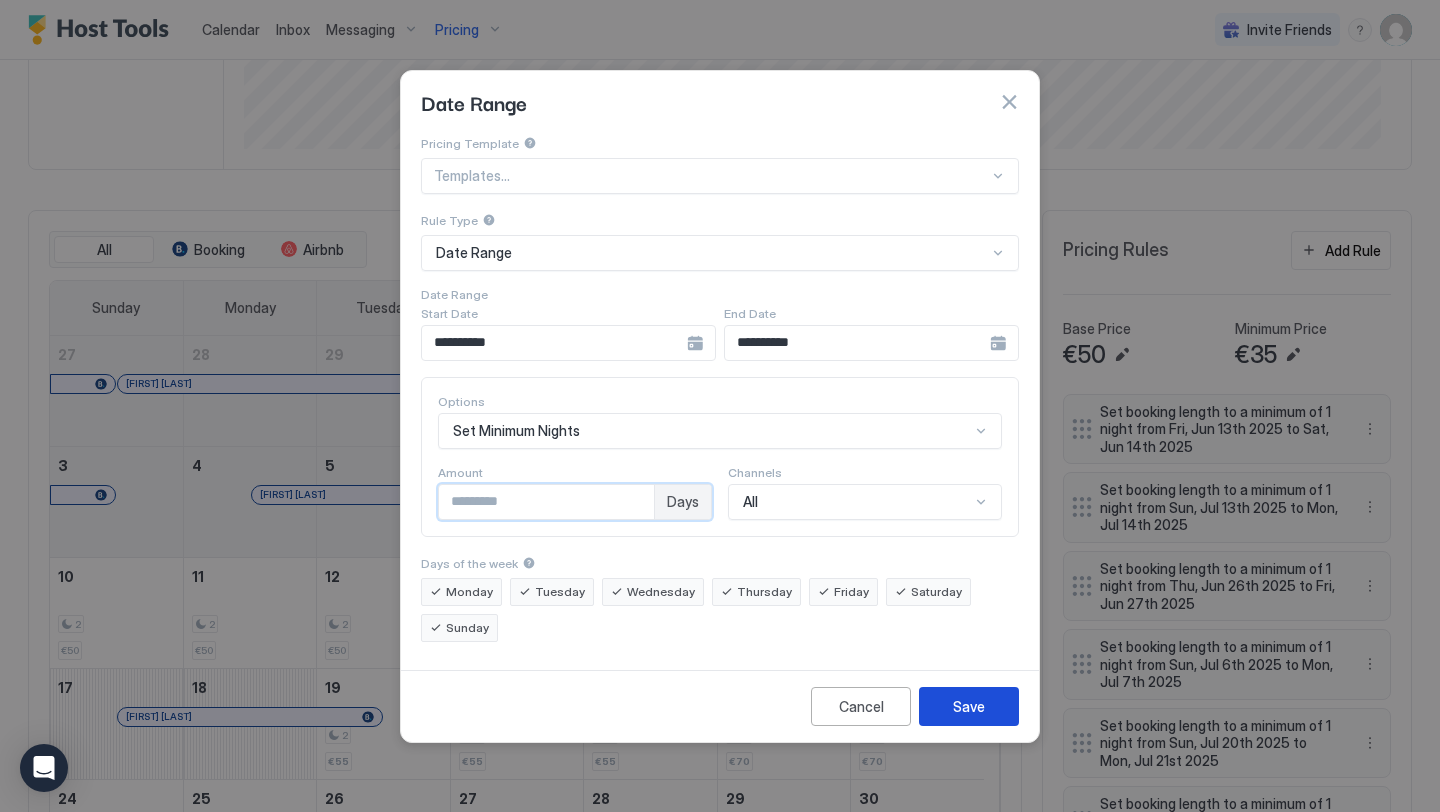 click on "Save" at bounding box center [969, 706] 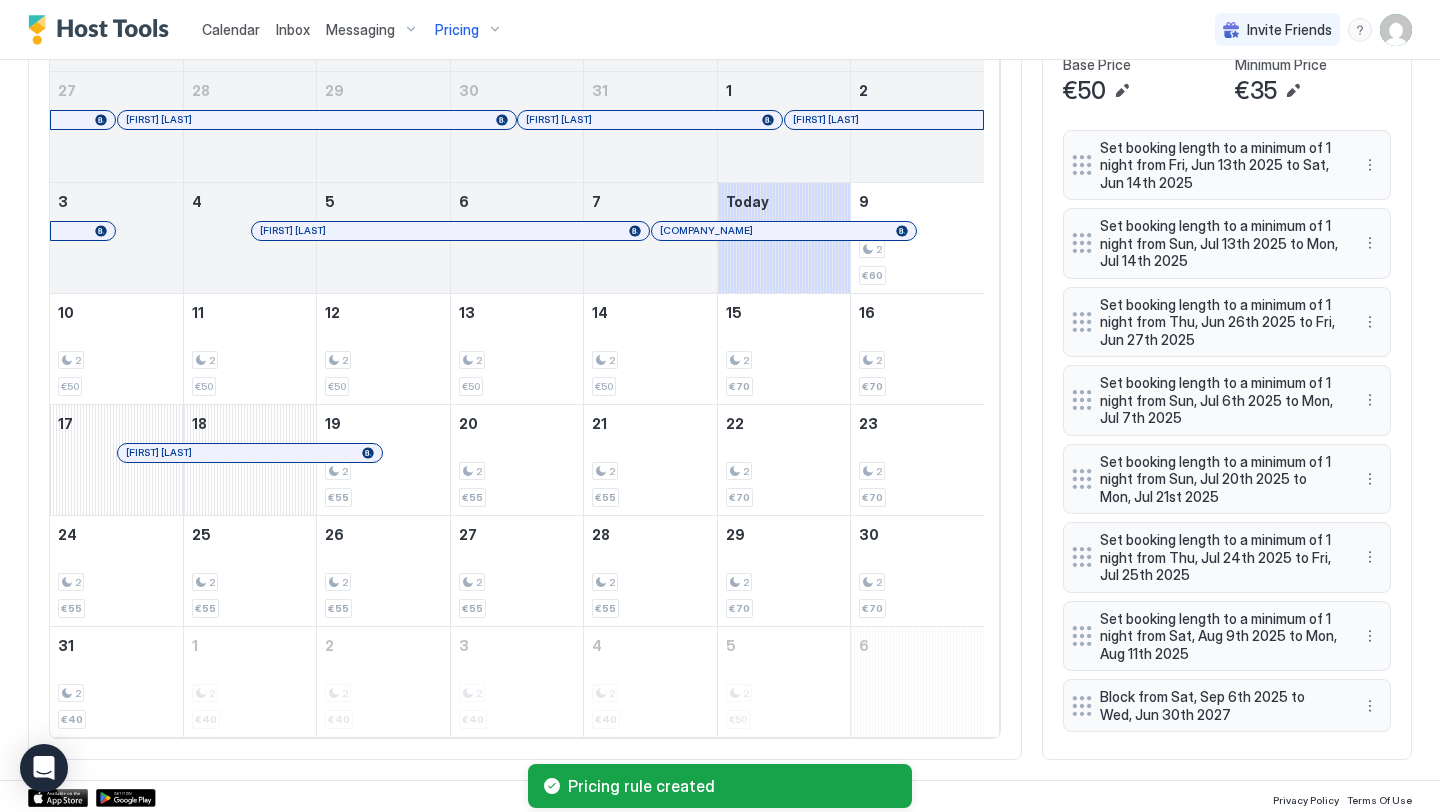 scroll, scrollTop: 721, scrollLeft: 0, axis: vertical 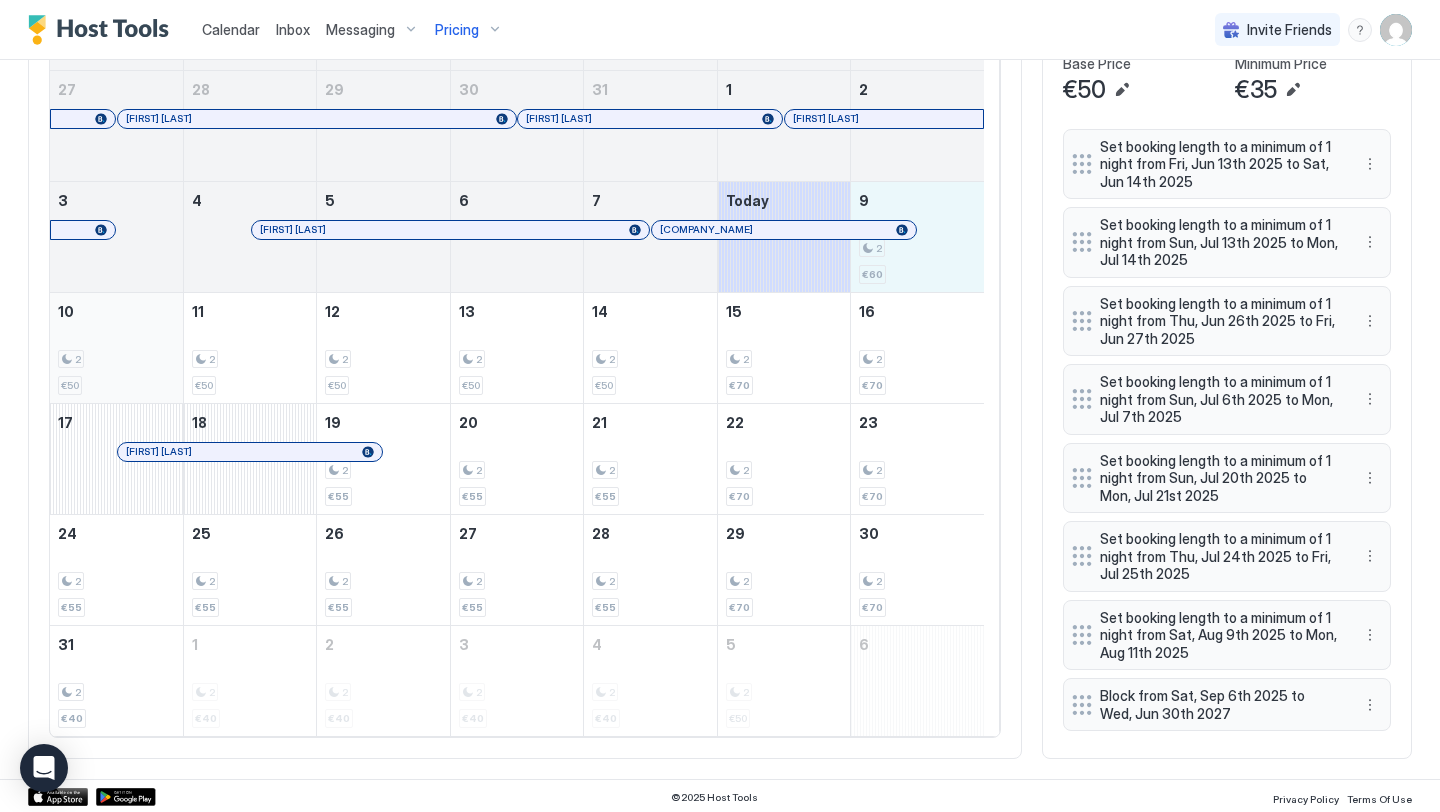drag, startPoint x: 891, startPoint y: 256, endPoint x: 164, endPoint y: 390, distance: 739.2462 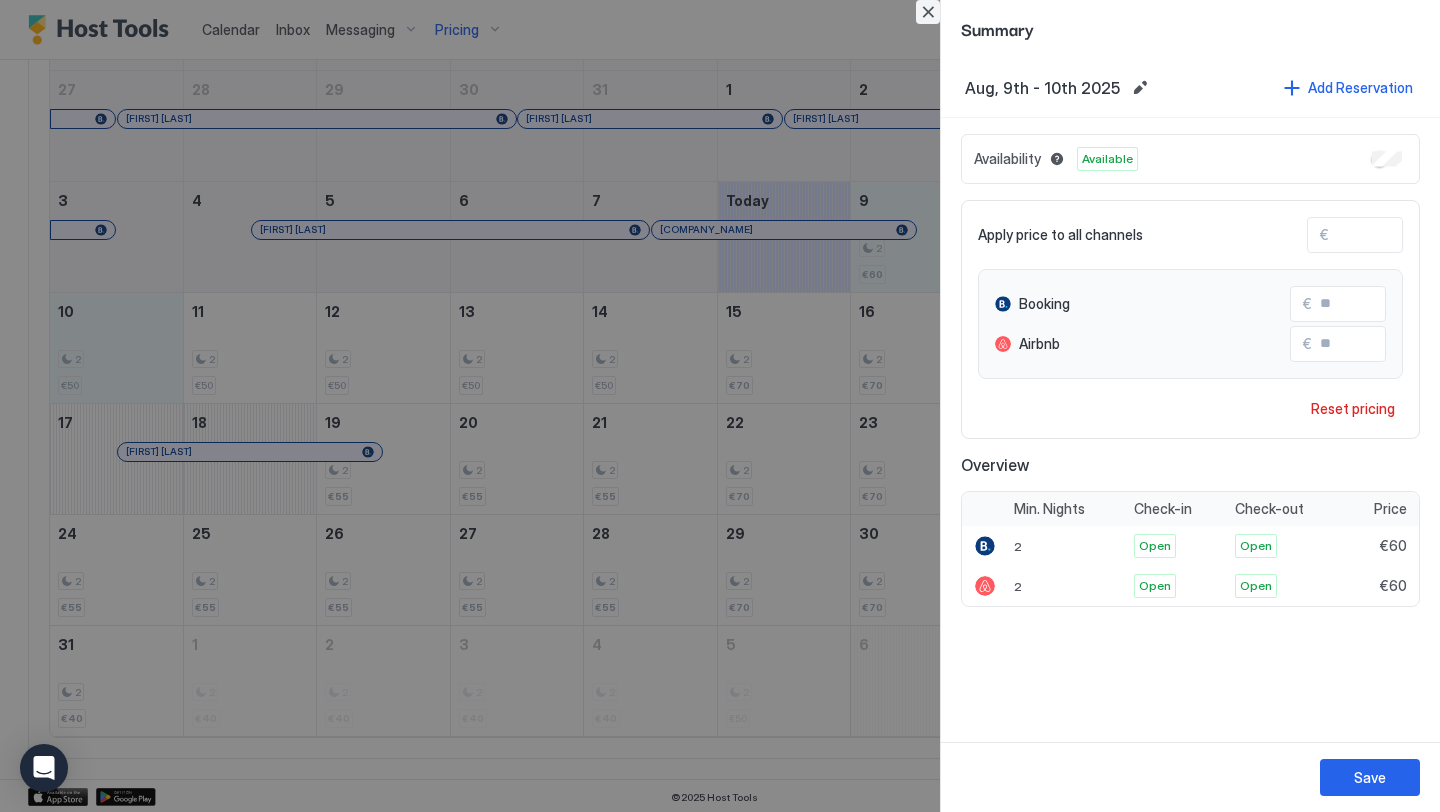 click at bounding box center [928, 12] 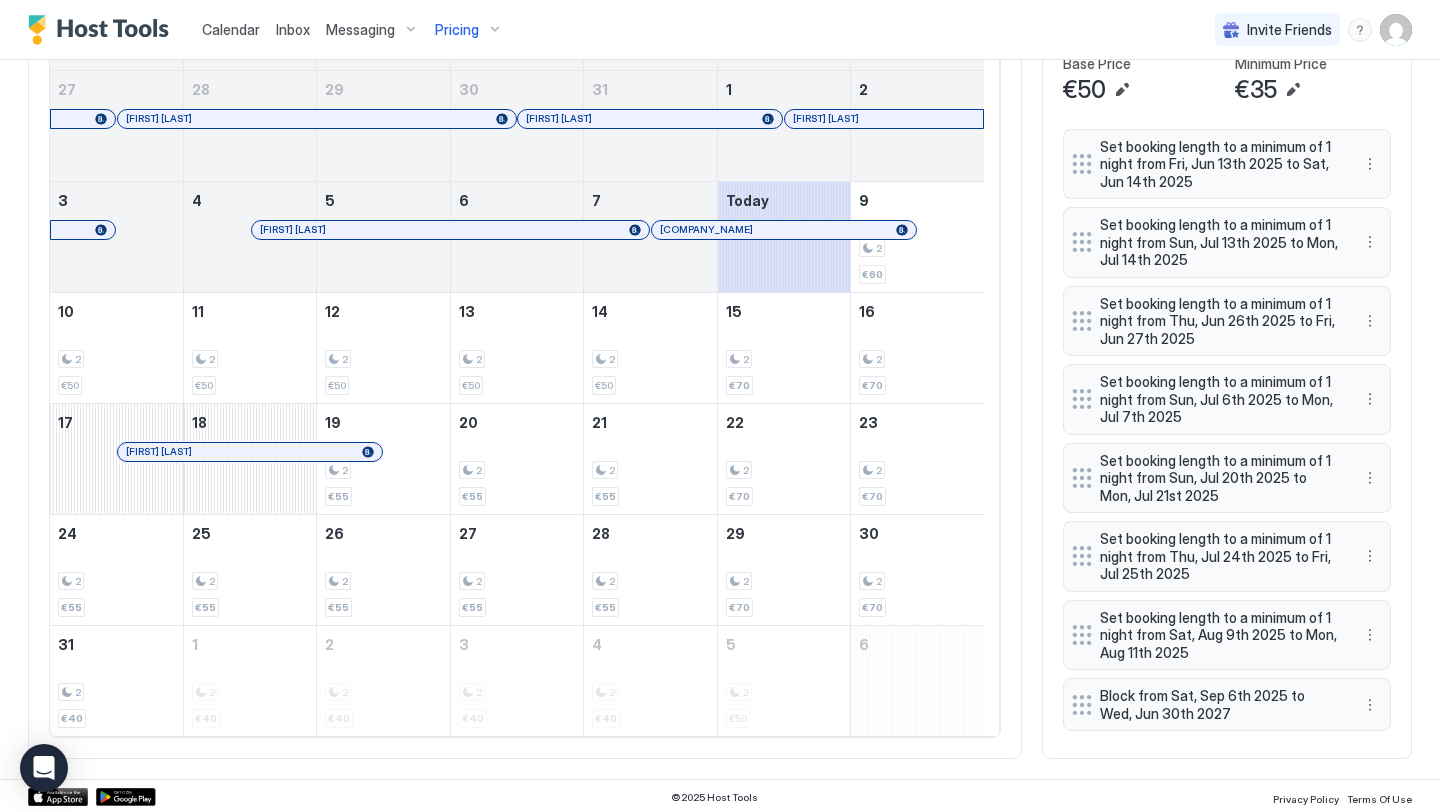 click on "Calendar" at bounding box center [231, 29] 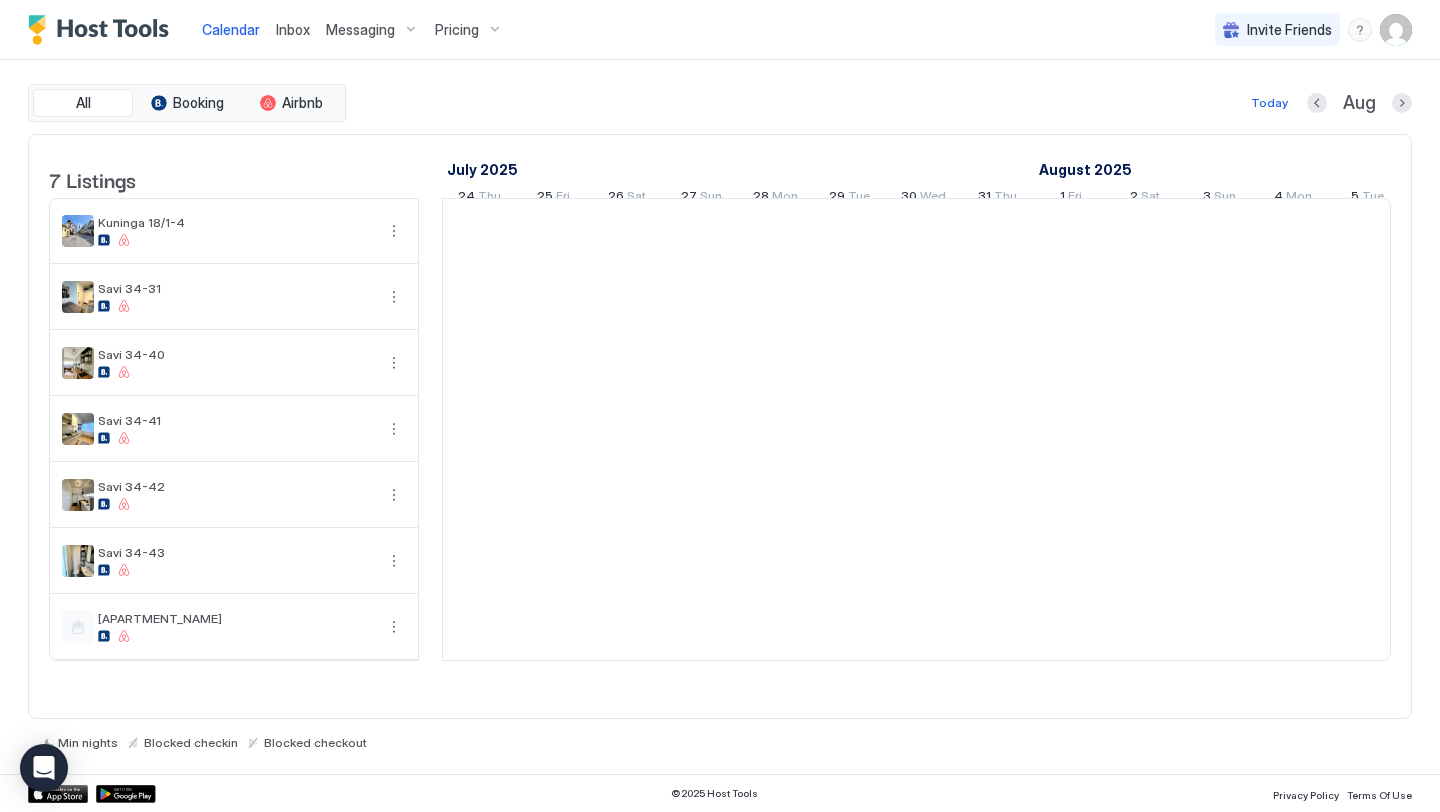 scroll, scrollTop: 0, scrollLeft: 0, axis: both 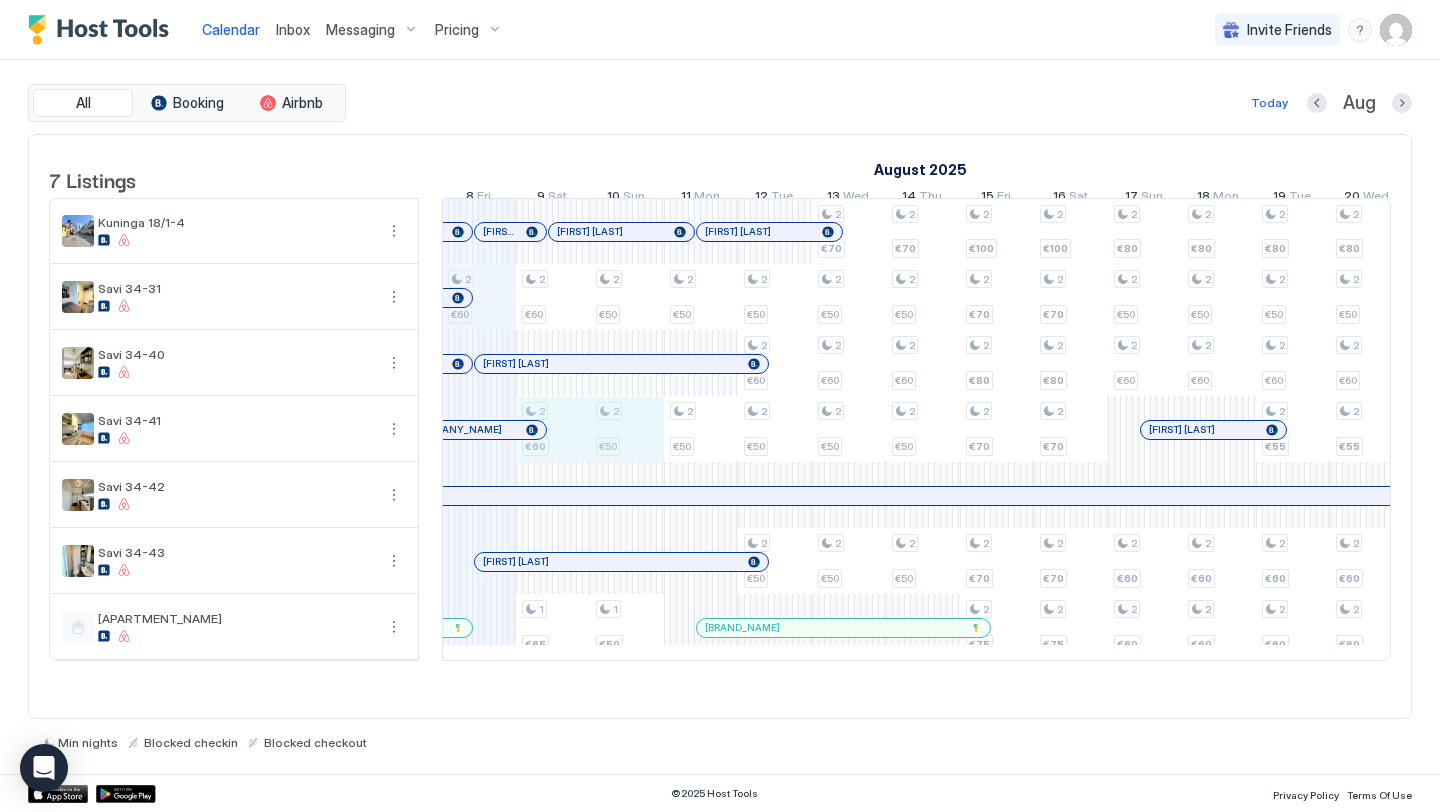 drag, startPoint x: 552, startPoint y: 460, endPoint x: 619, endPoint y: 460, distance: 67 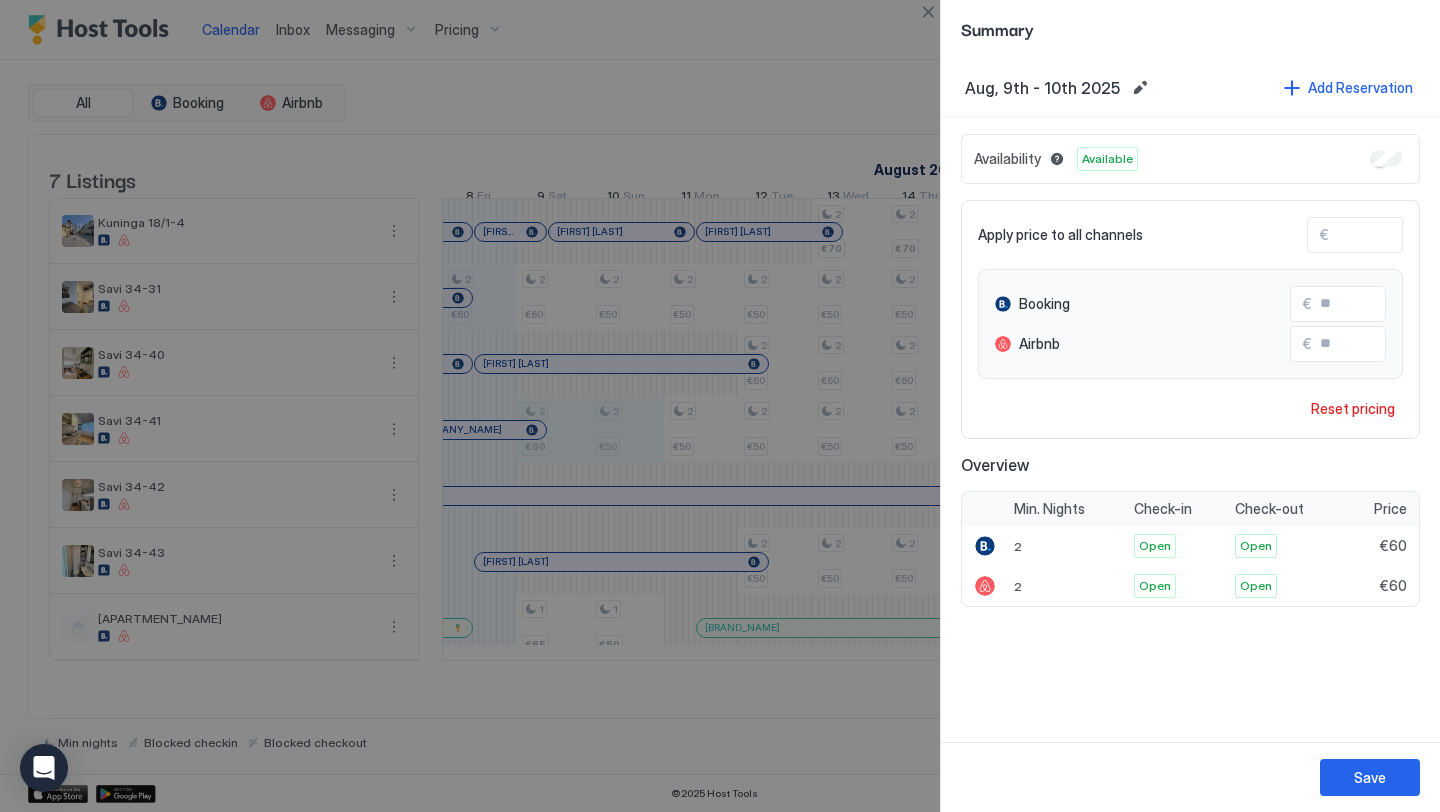 click on "**" at bounding box center [1409, 235] 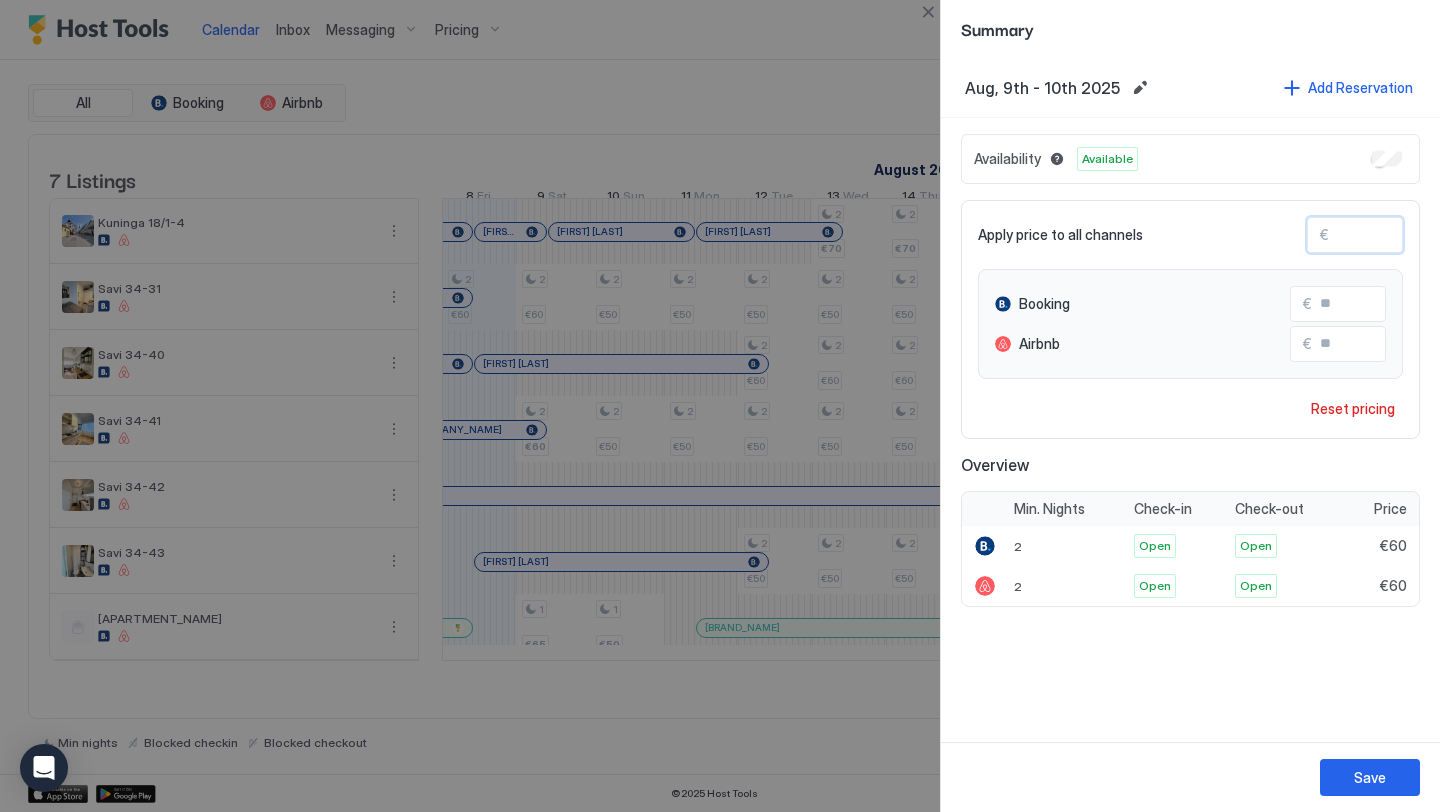 type on "*" 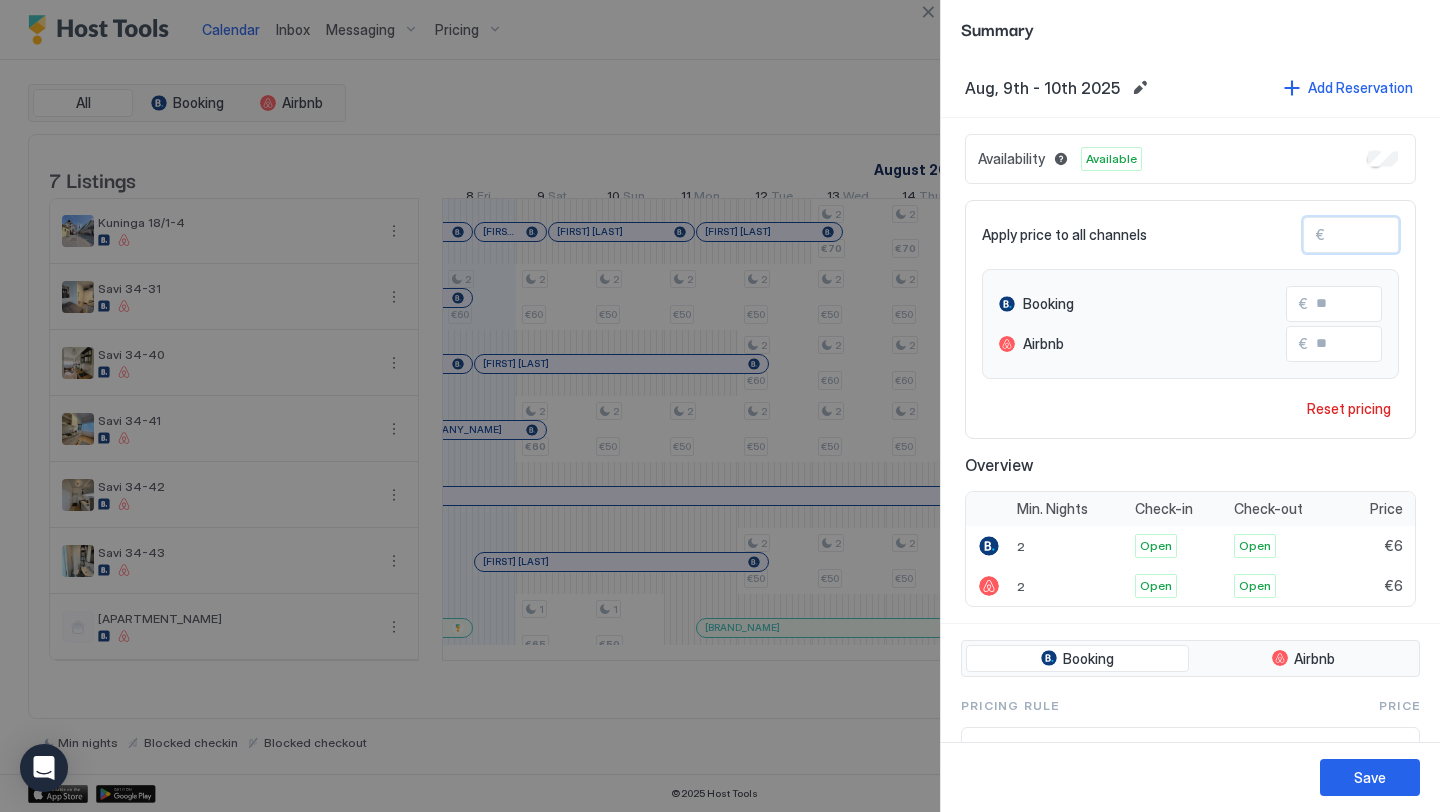 type 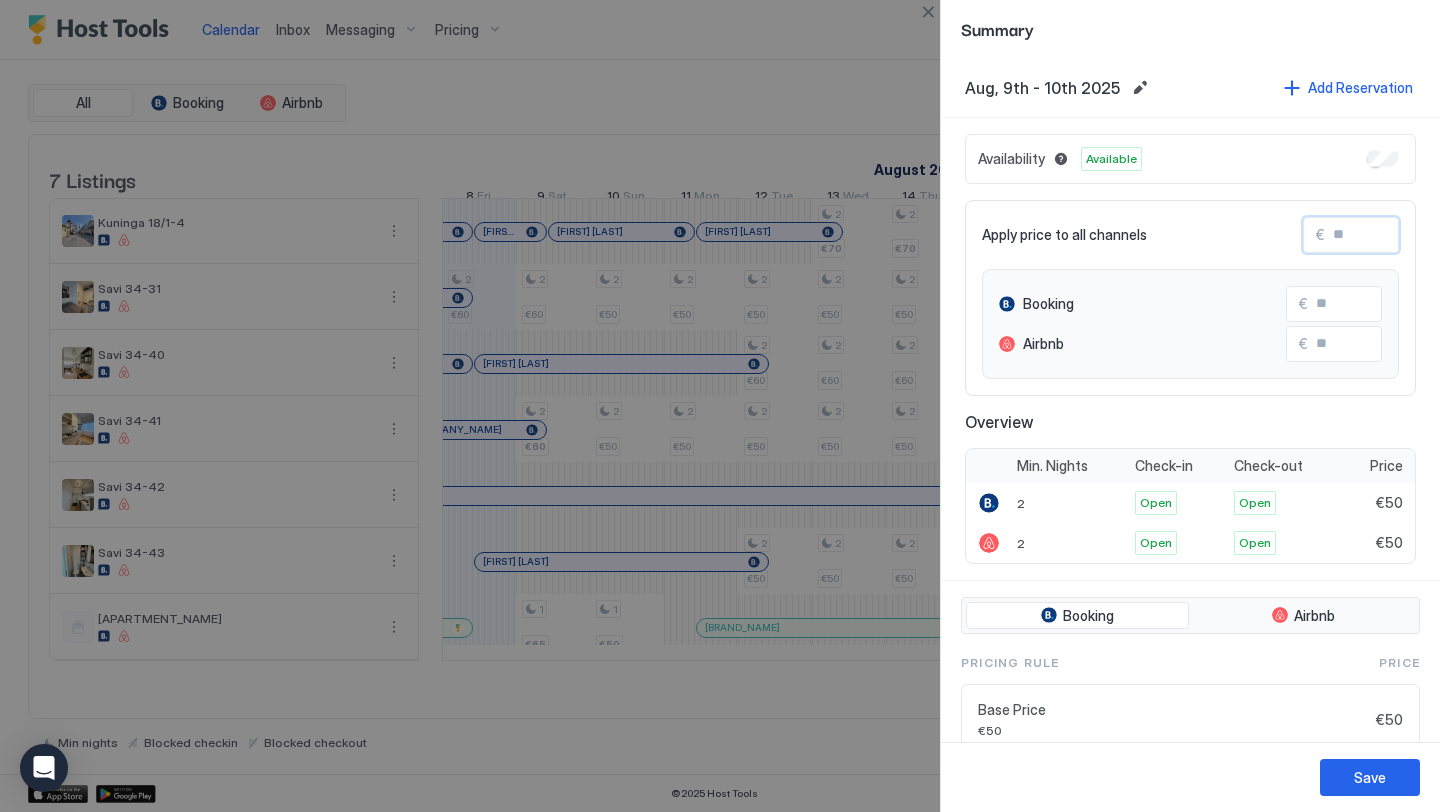 type on "*" 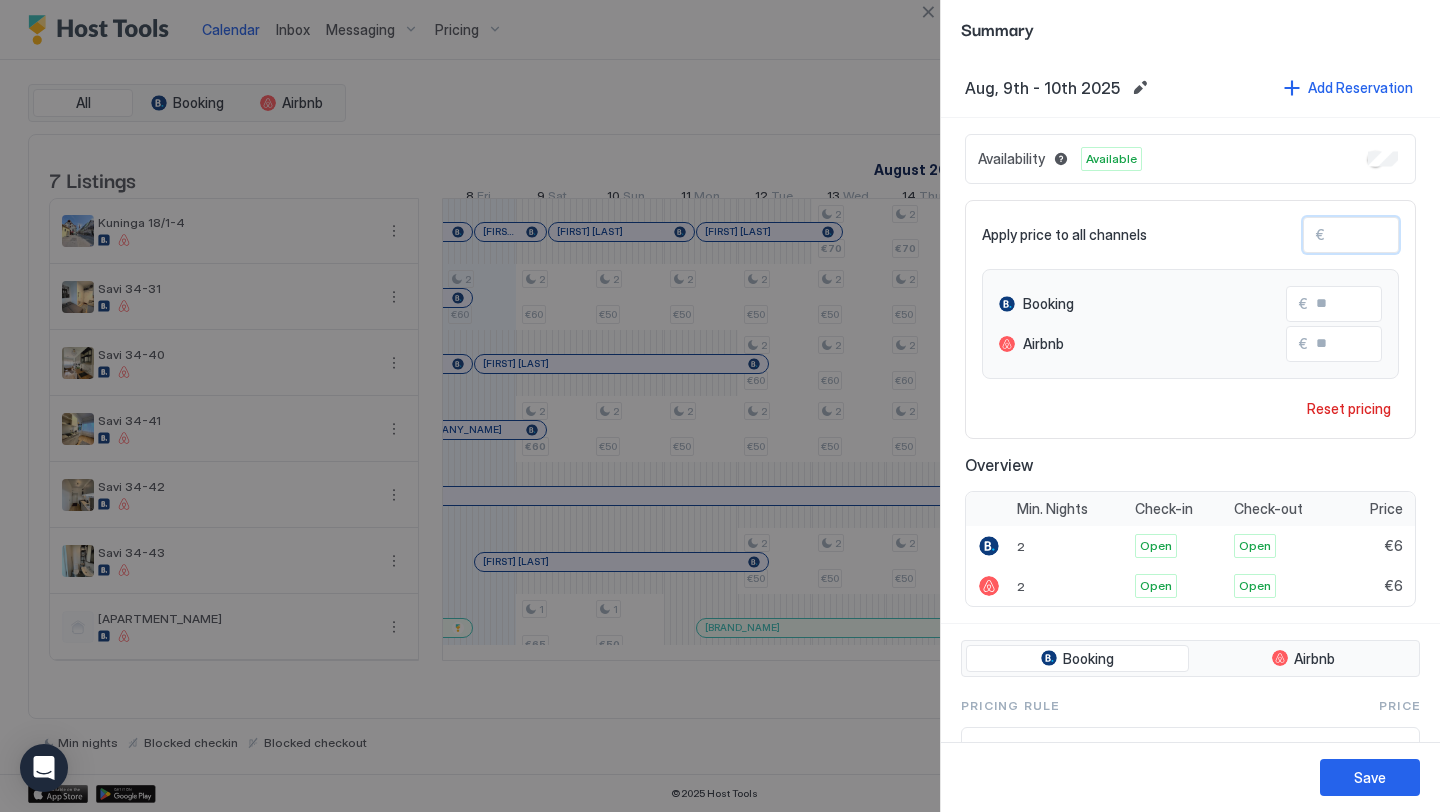 type on "**" 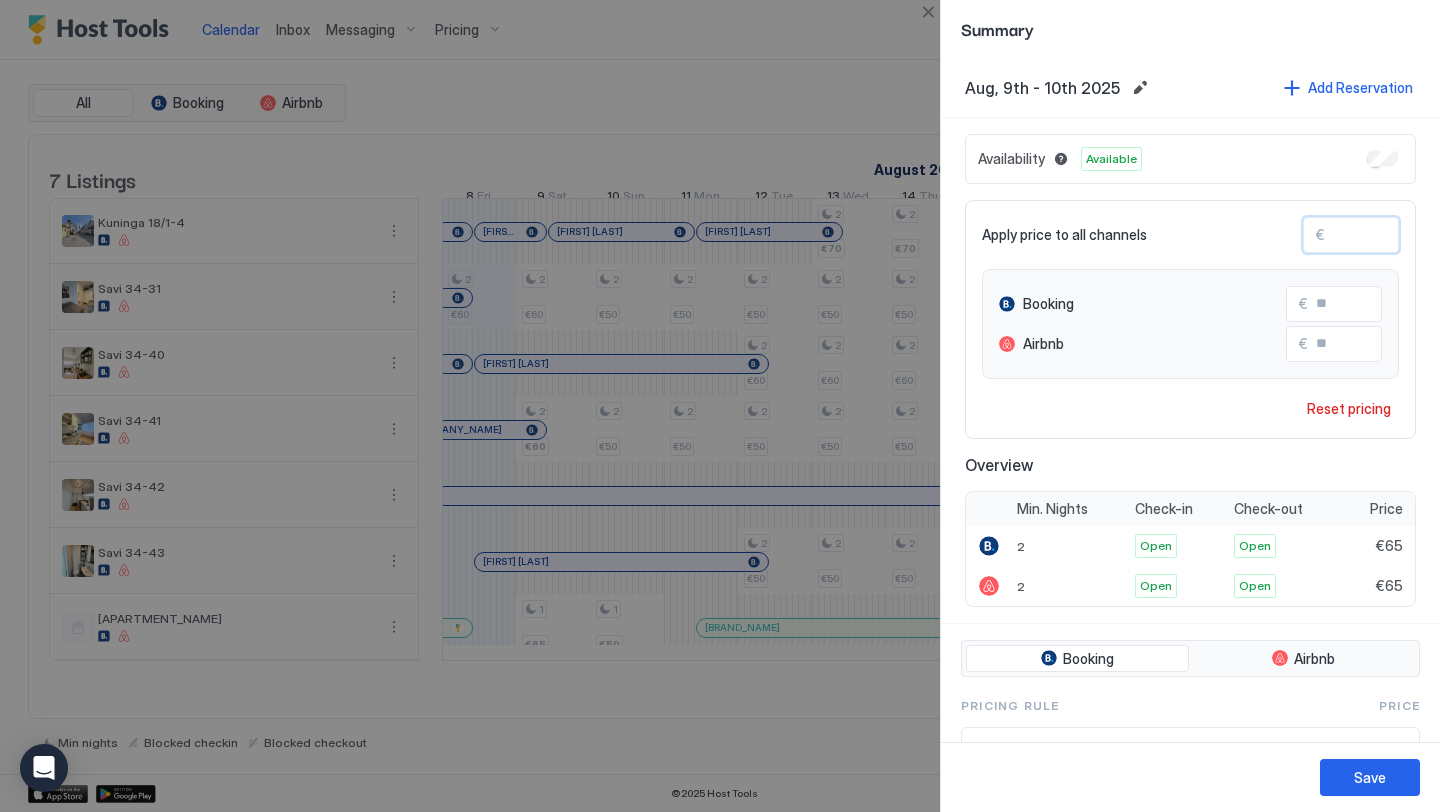 type on "**" 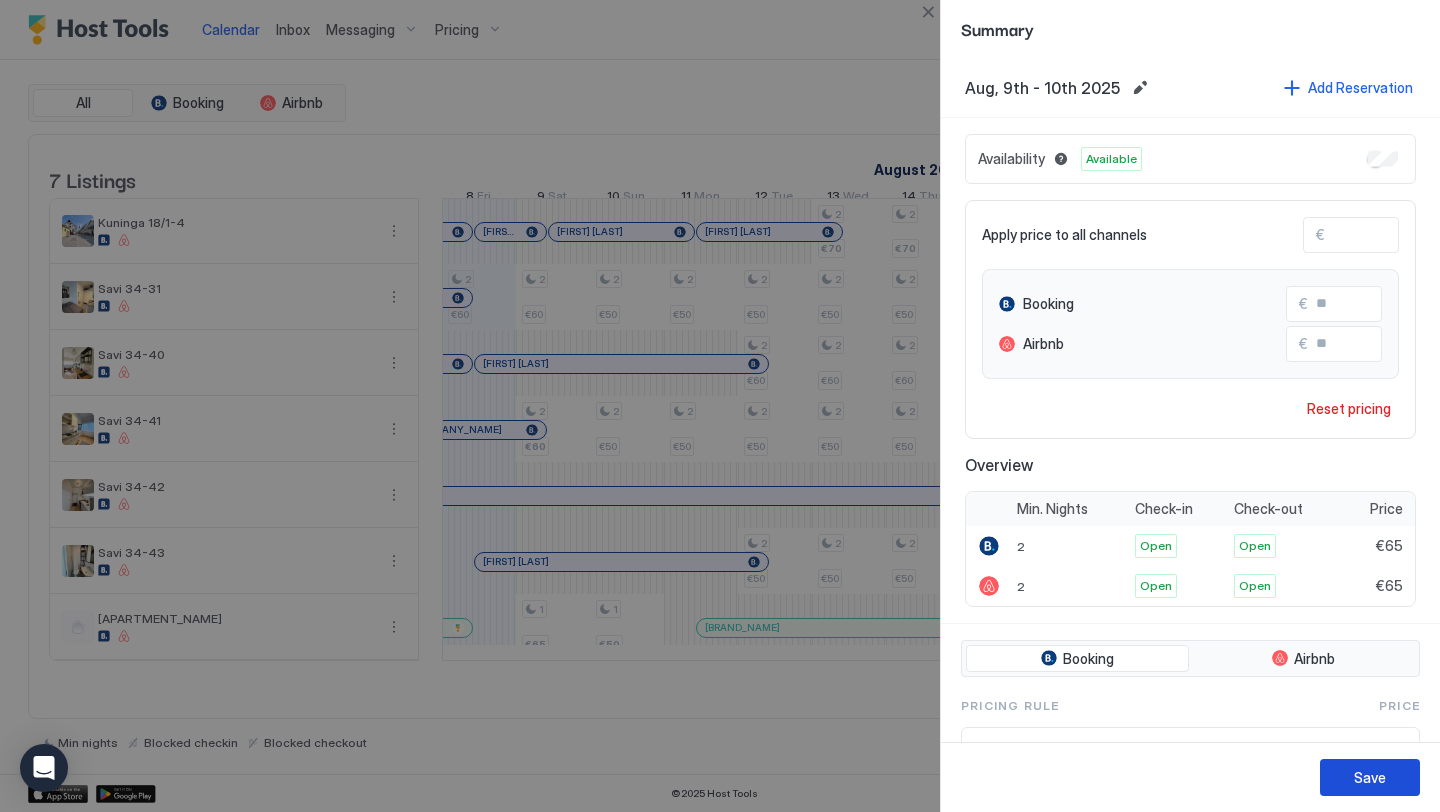 click on "Save" at bounding box center [1370, 777] 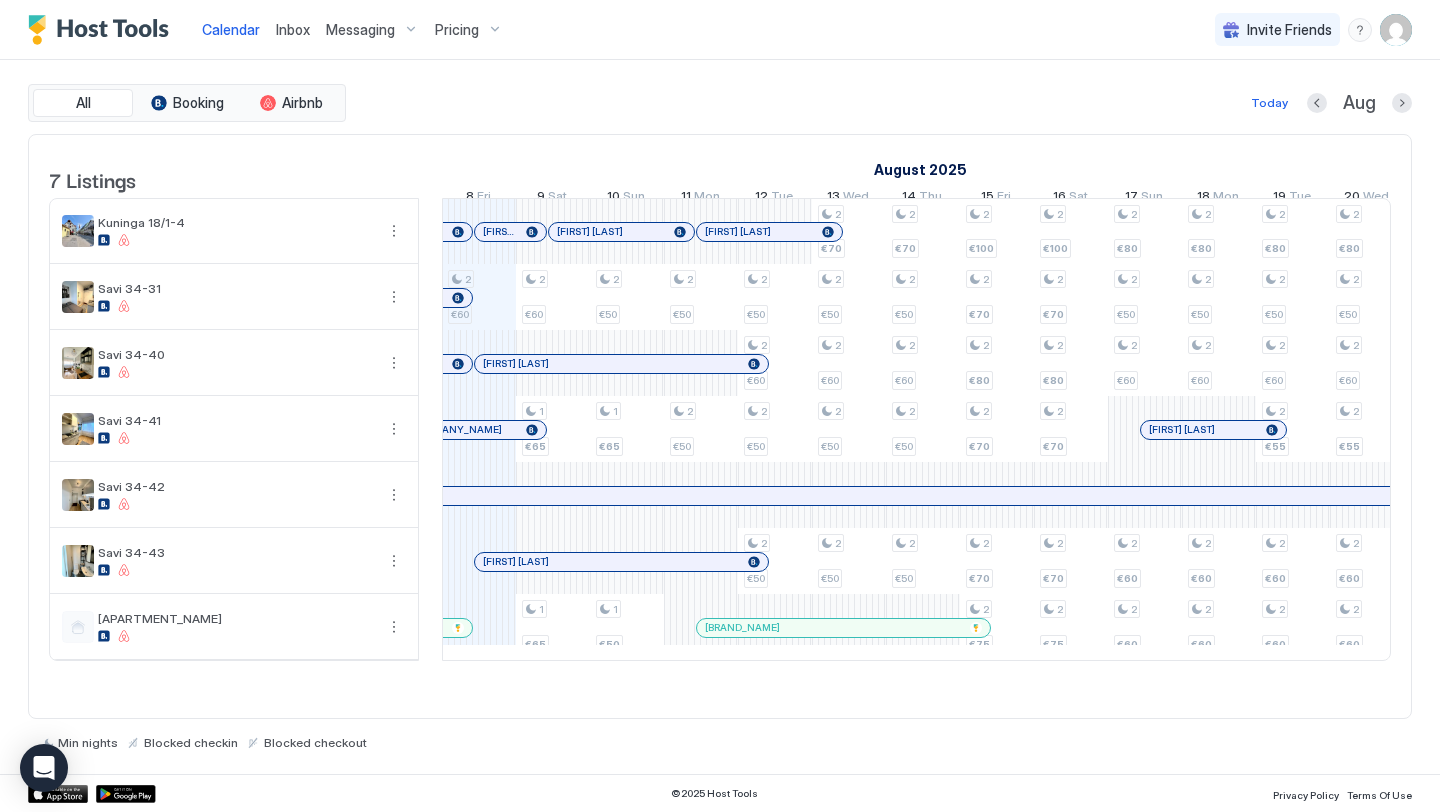 drag, startPoint x: 1147, startPoint y: 253, endPoint x: 1152, endPoint y: 89, distance: 164.0762 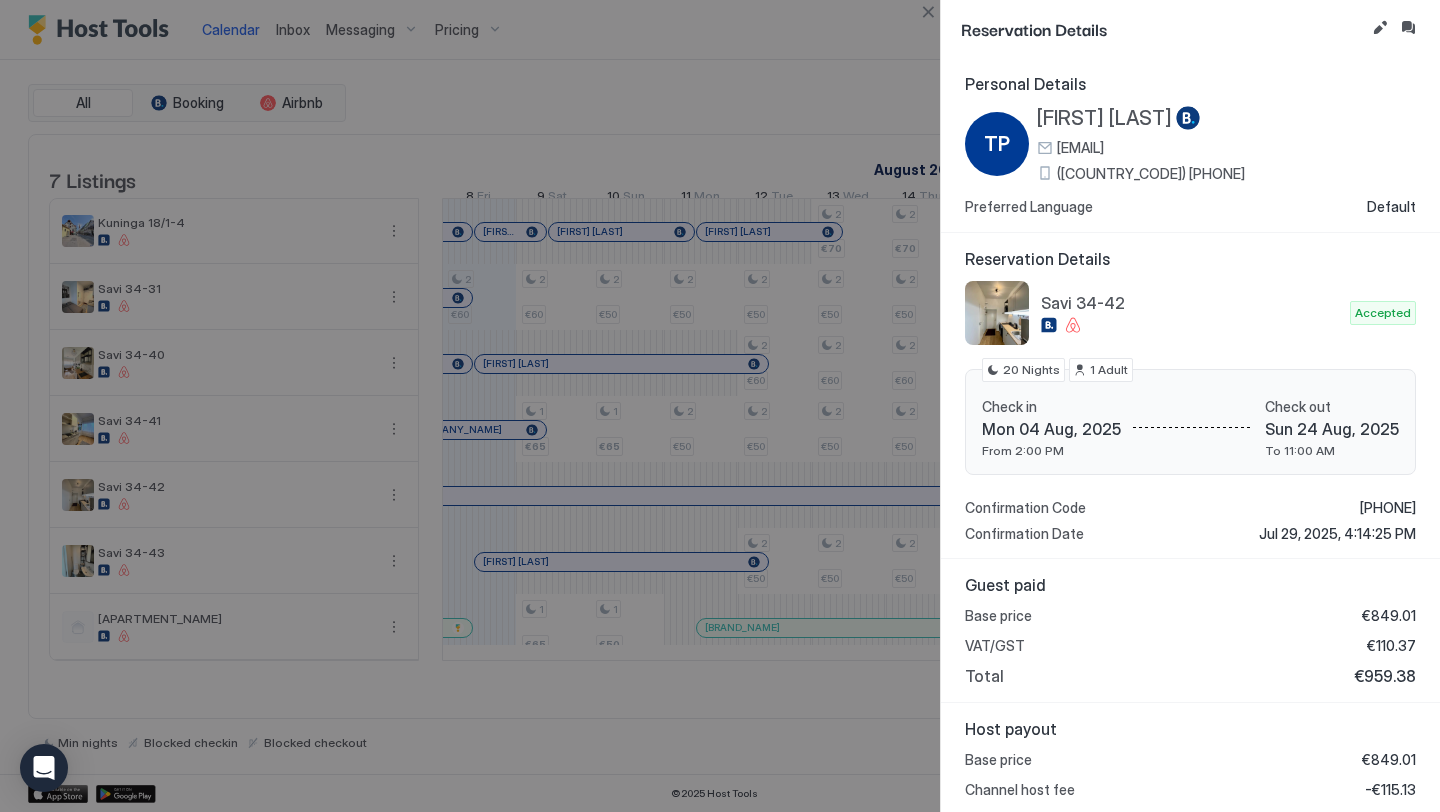 click at bounding box center (720, 406) 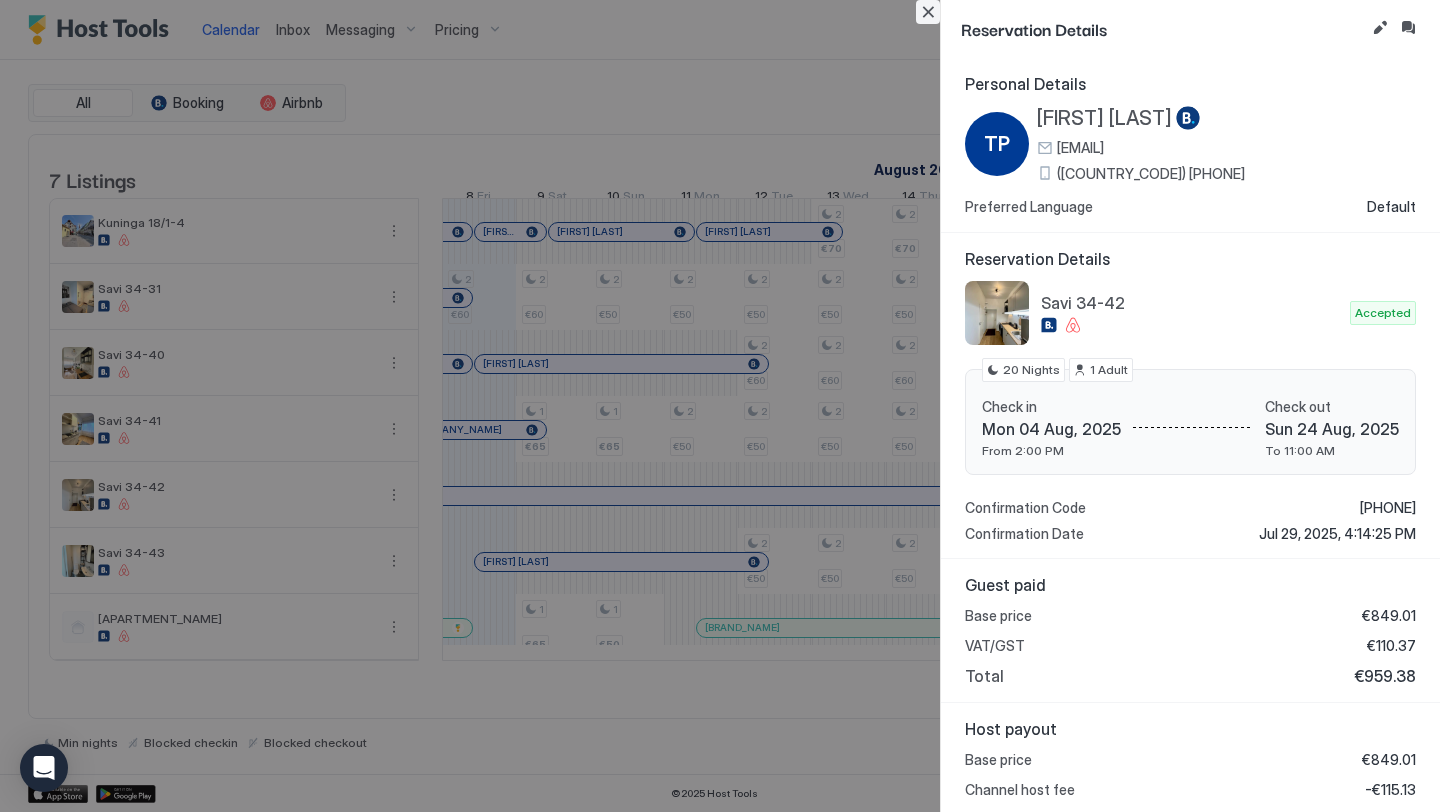 click at bounding box center [928, 12] 